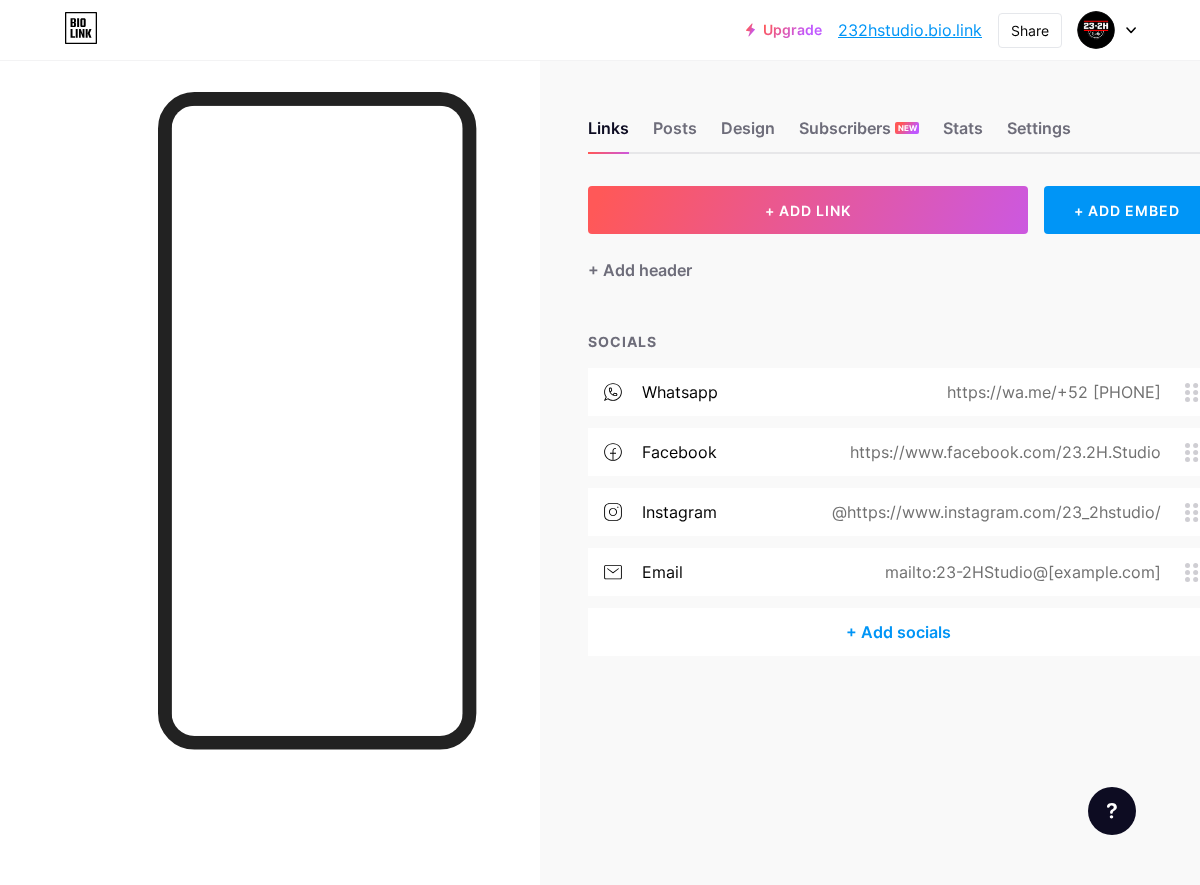 scroll, scrollTop: 0, scrollLeft: 0, axis: both 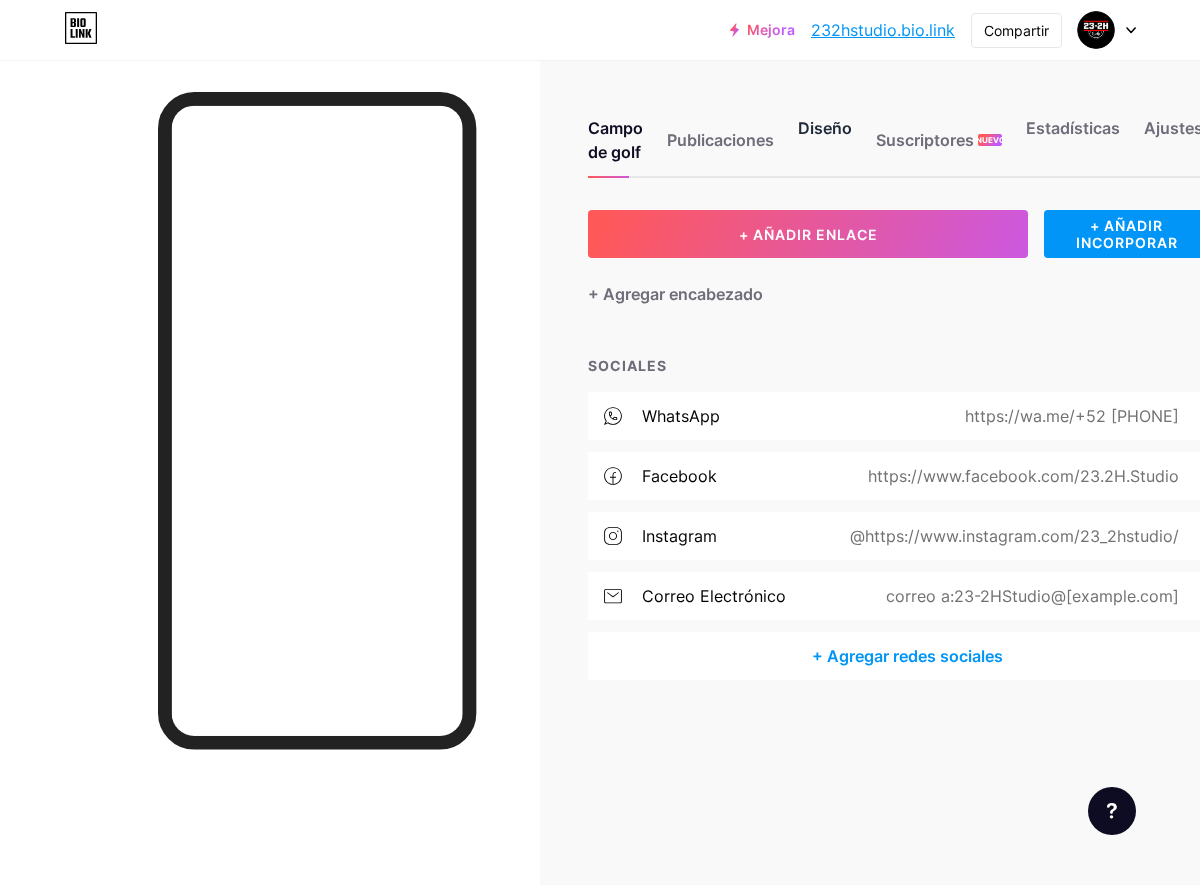 click on "Diseño" at bounding box center [825, 146] 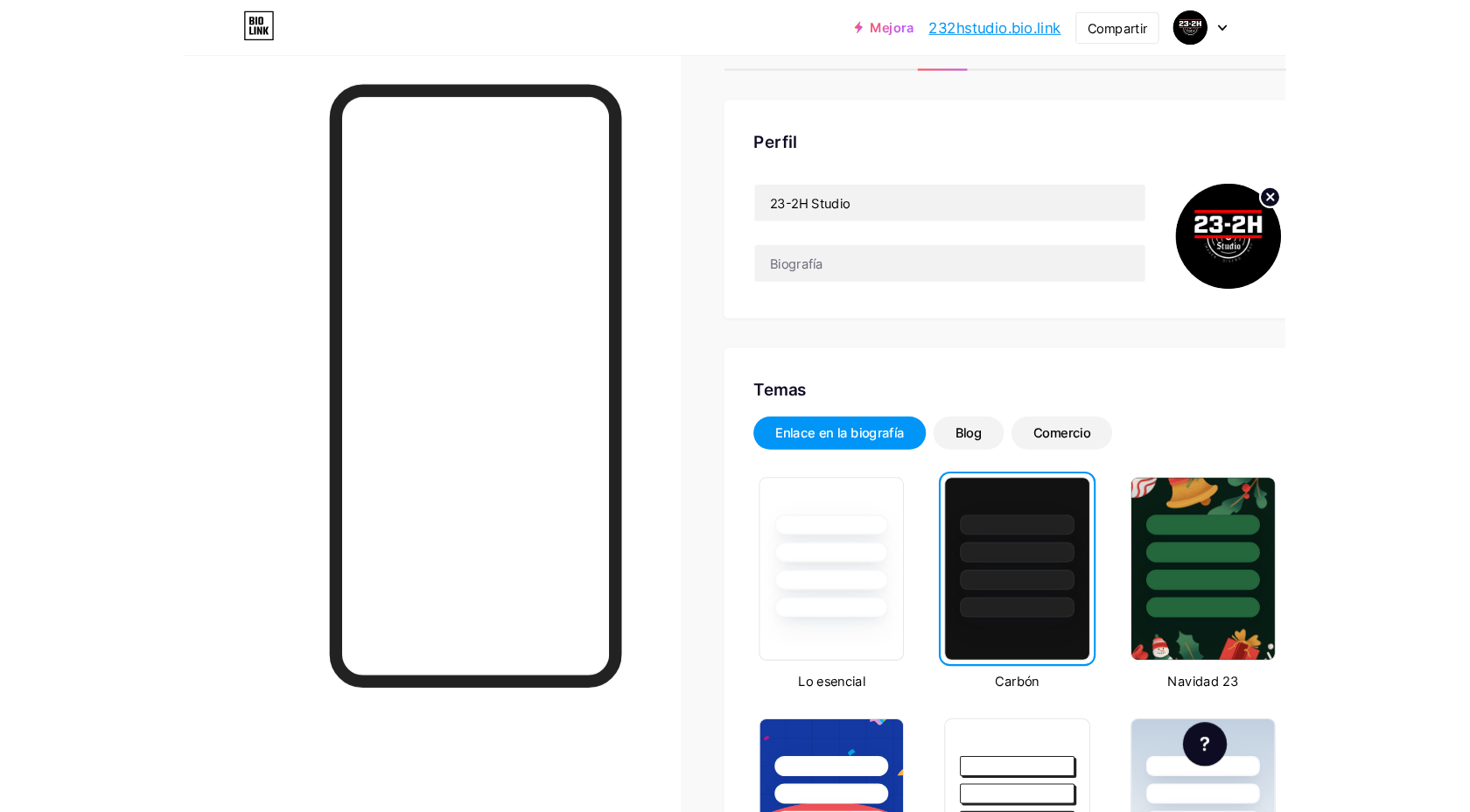 scroll, scrollTop: 88, scrollLeft: 0, axis: vertical 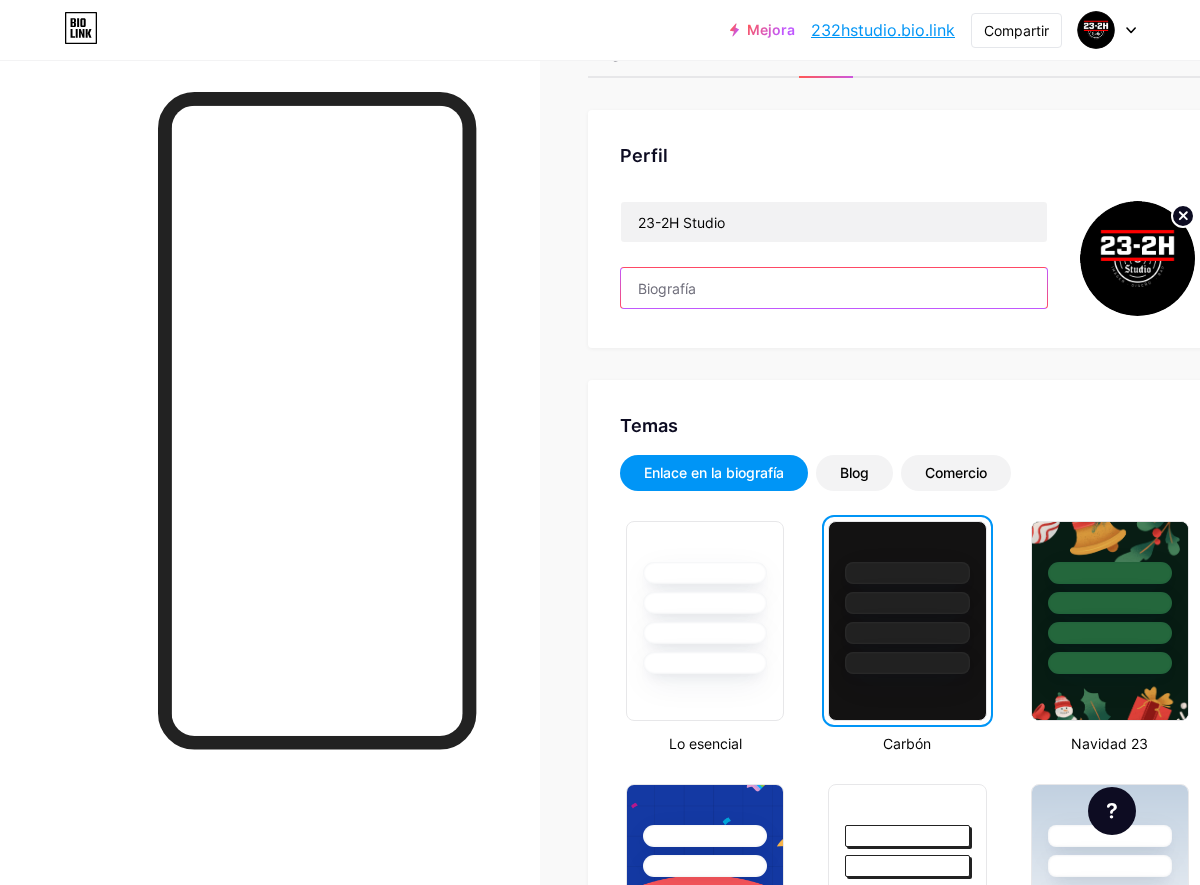 click at bounding box center [834, 288] 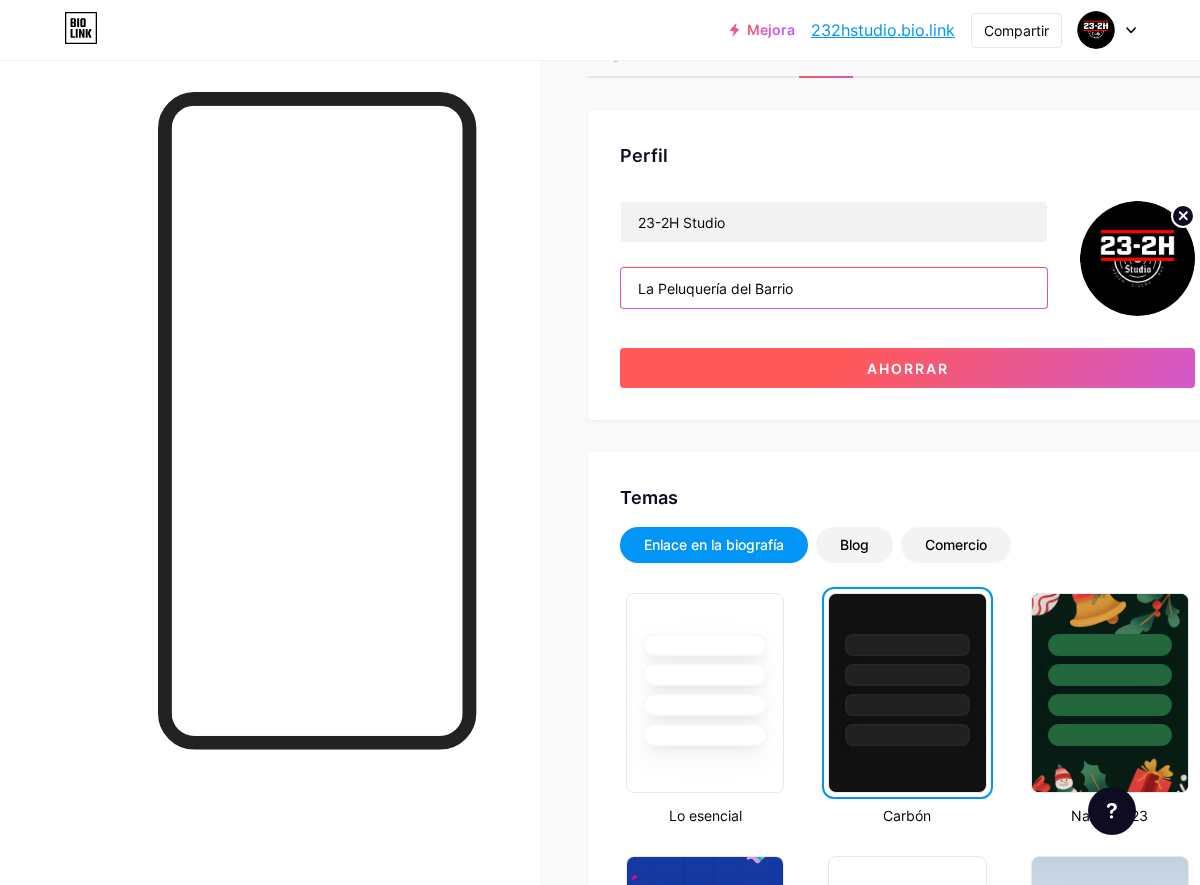 type on "La Peluquería del Barrio" 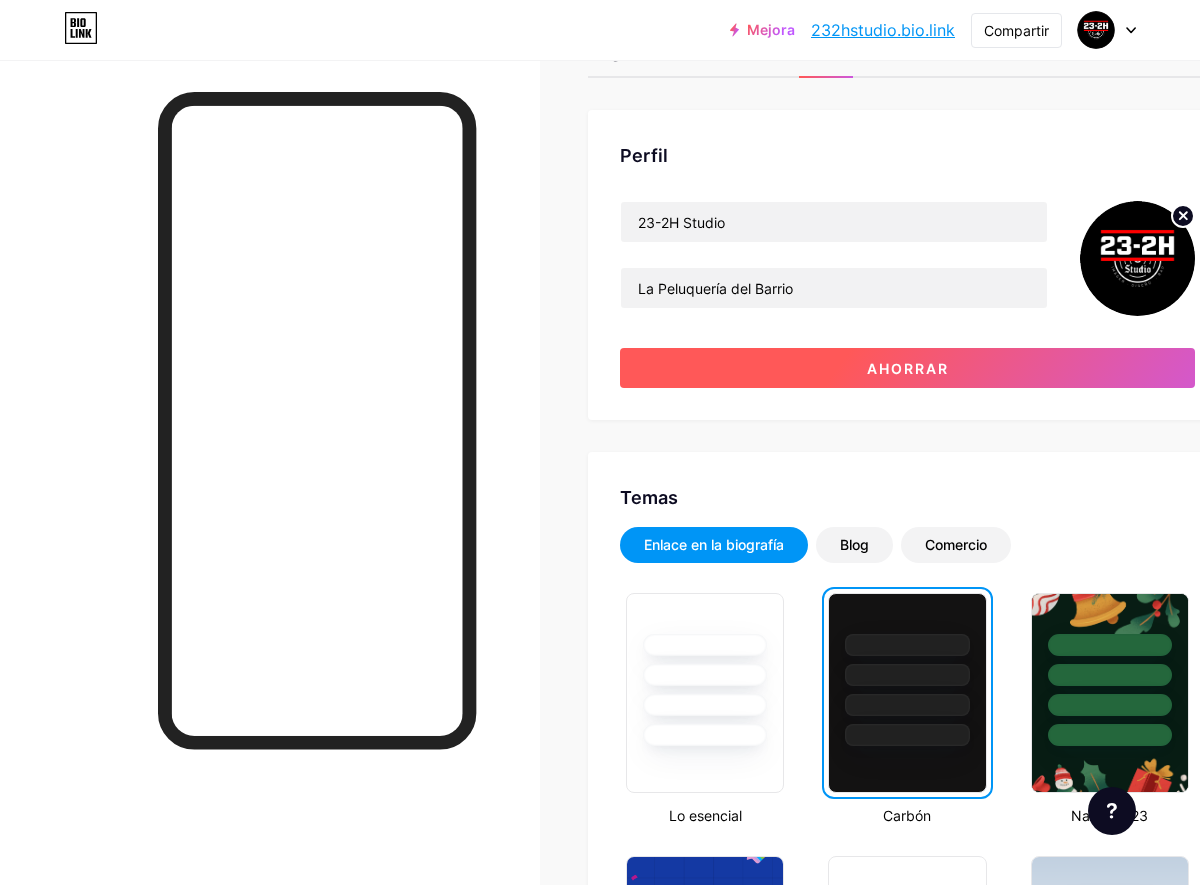 click on "Ahorrar" at bounding box center [907, 368] 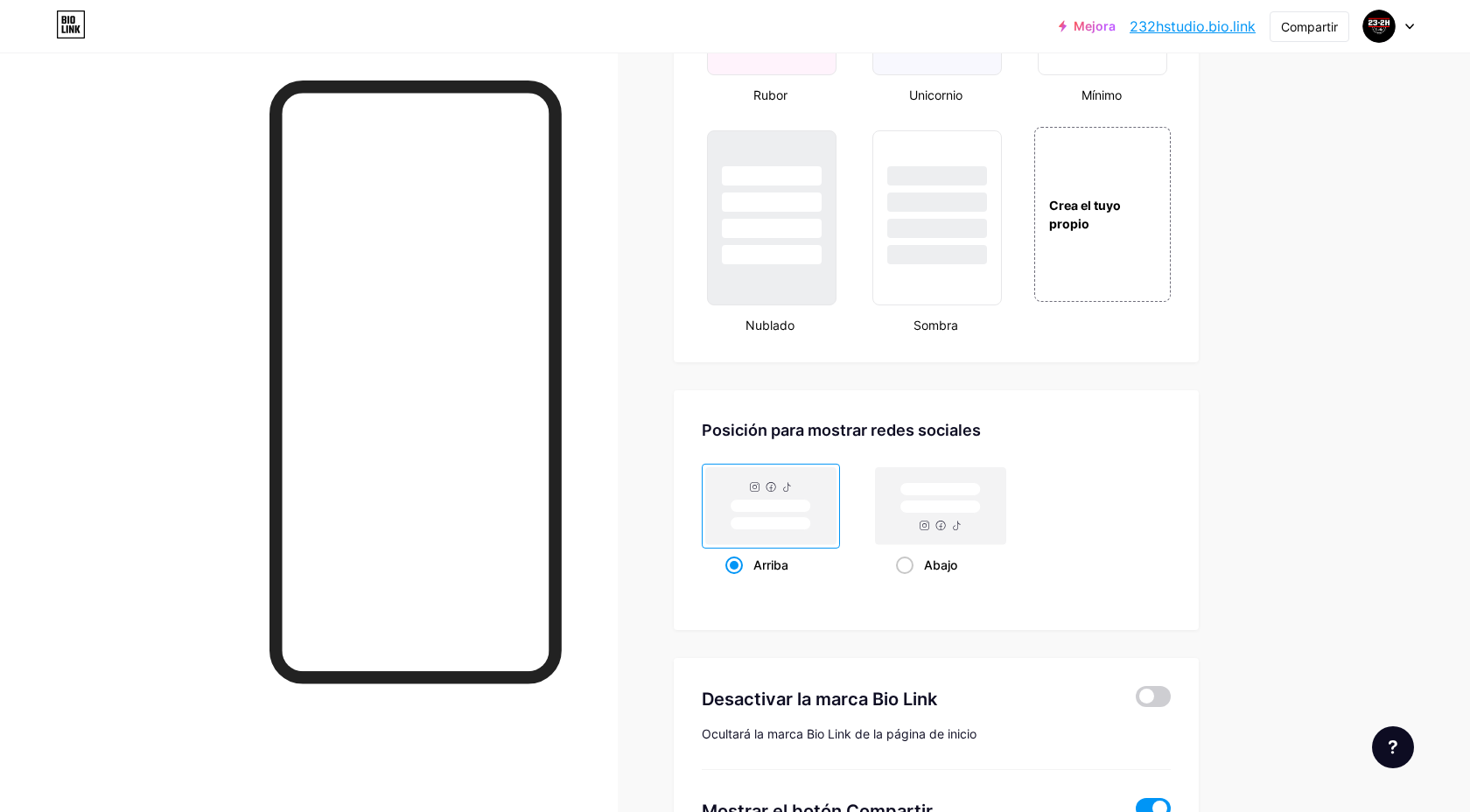 scroll, scrollTop: 2022, scrollLeft: 0, axis: vertical 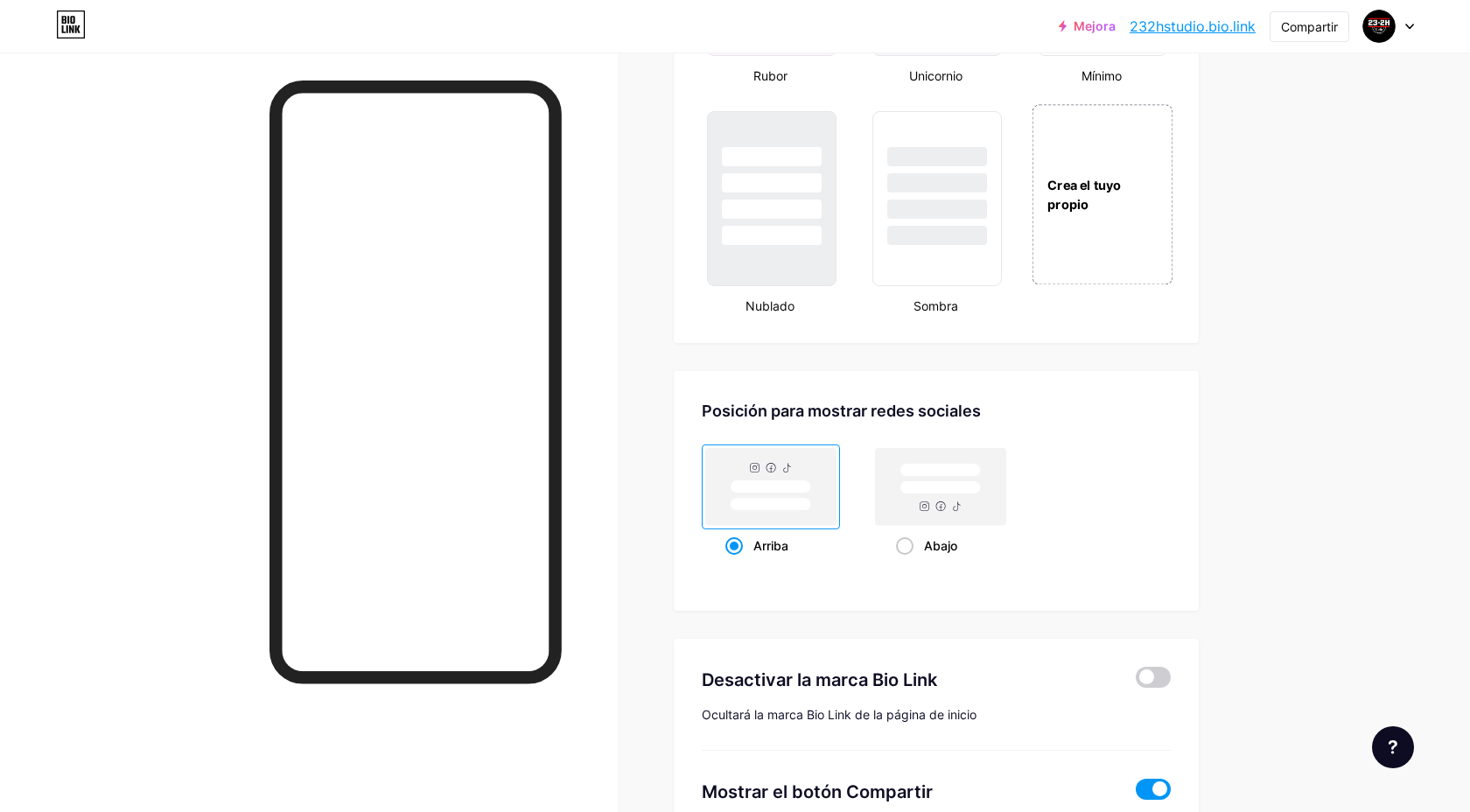click on "Crea el tuyo propio" at bounding box center (1084, 194) 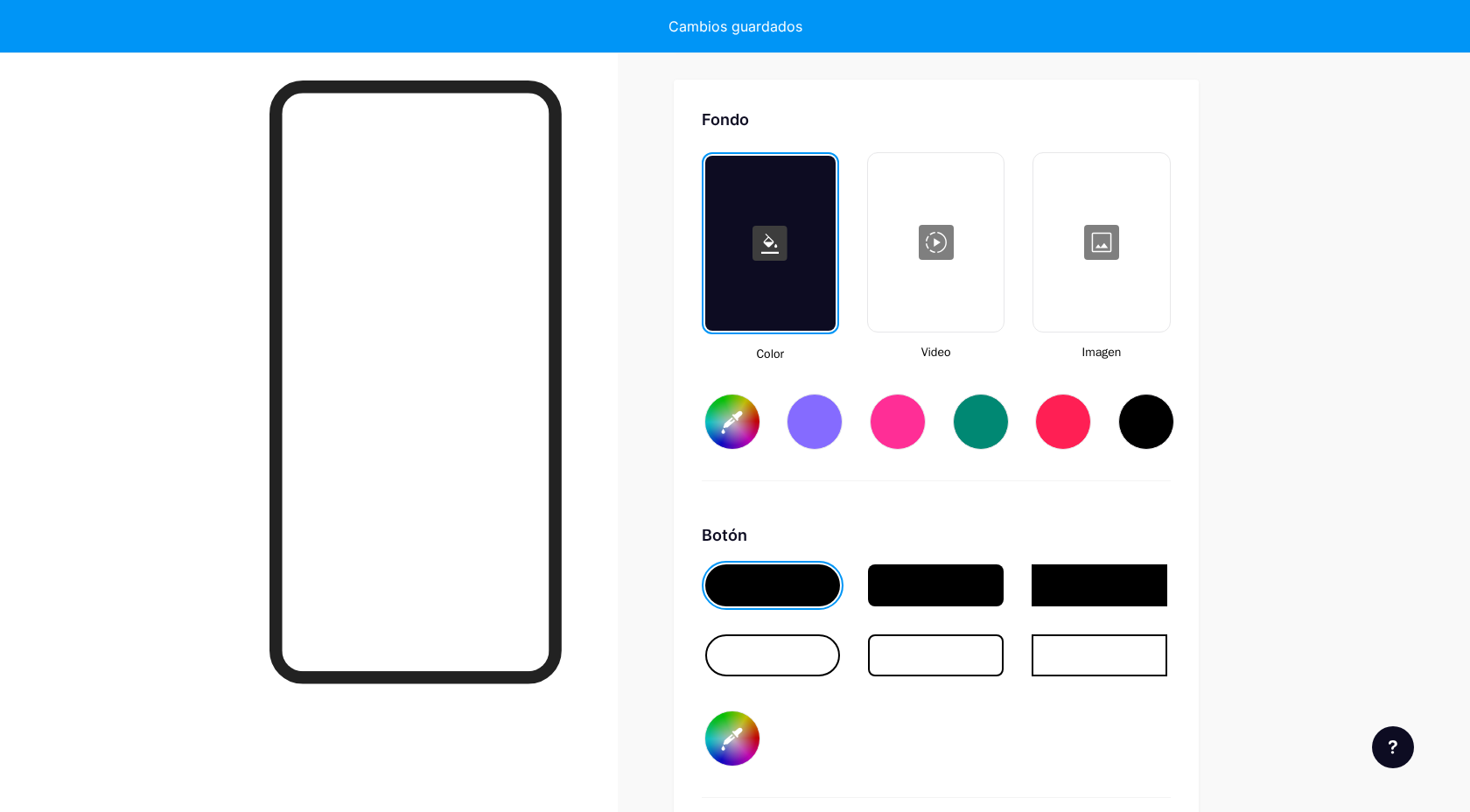 type on "#ffffff" 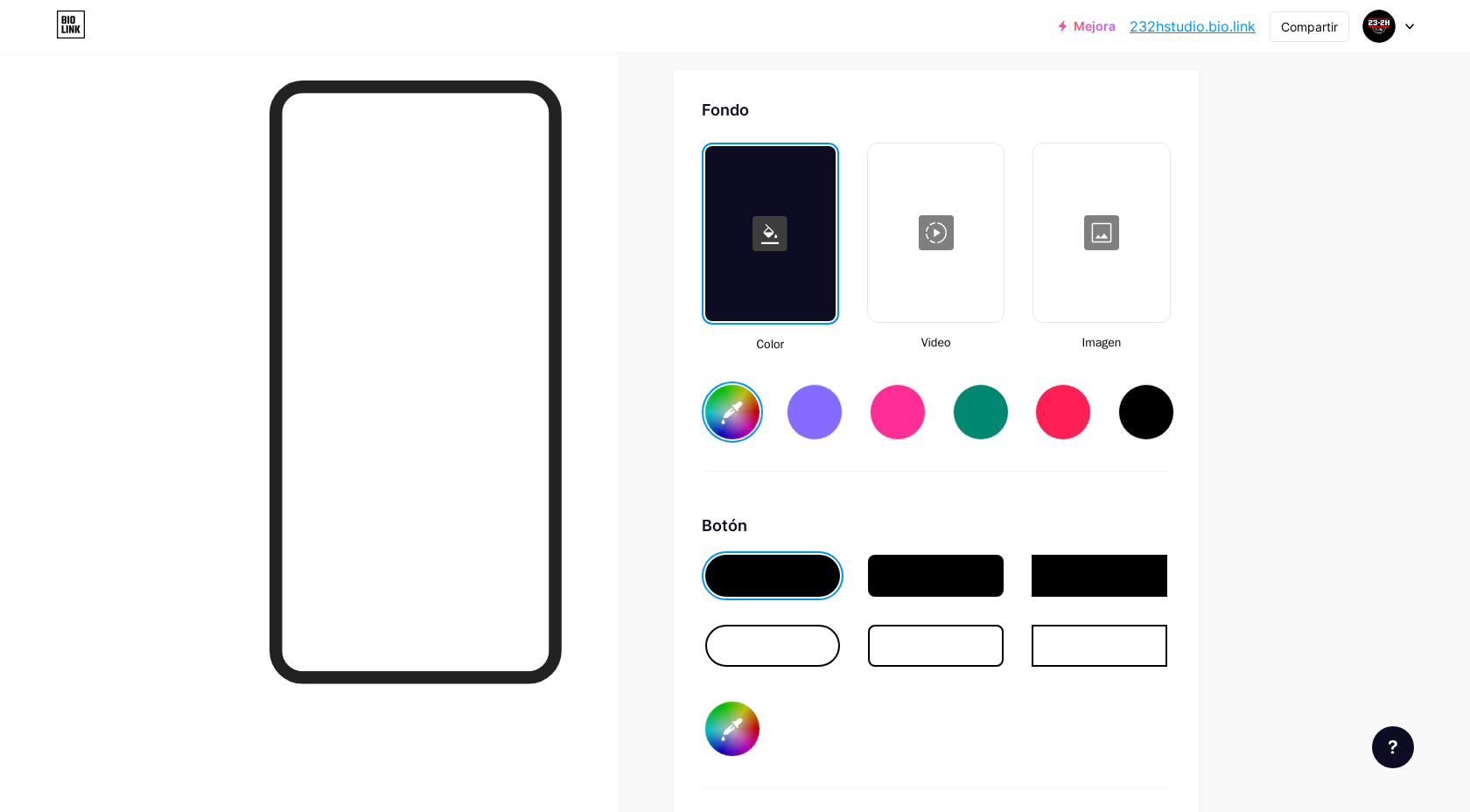 click at bounding box center [935, 576] 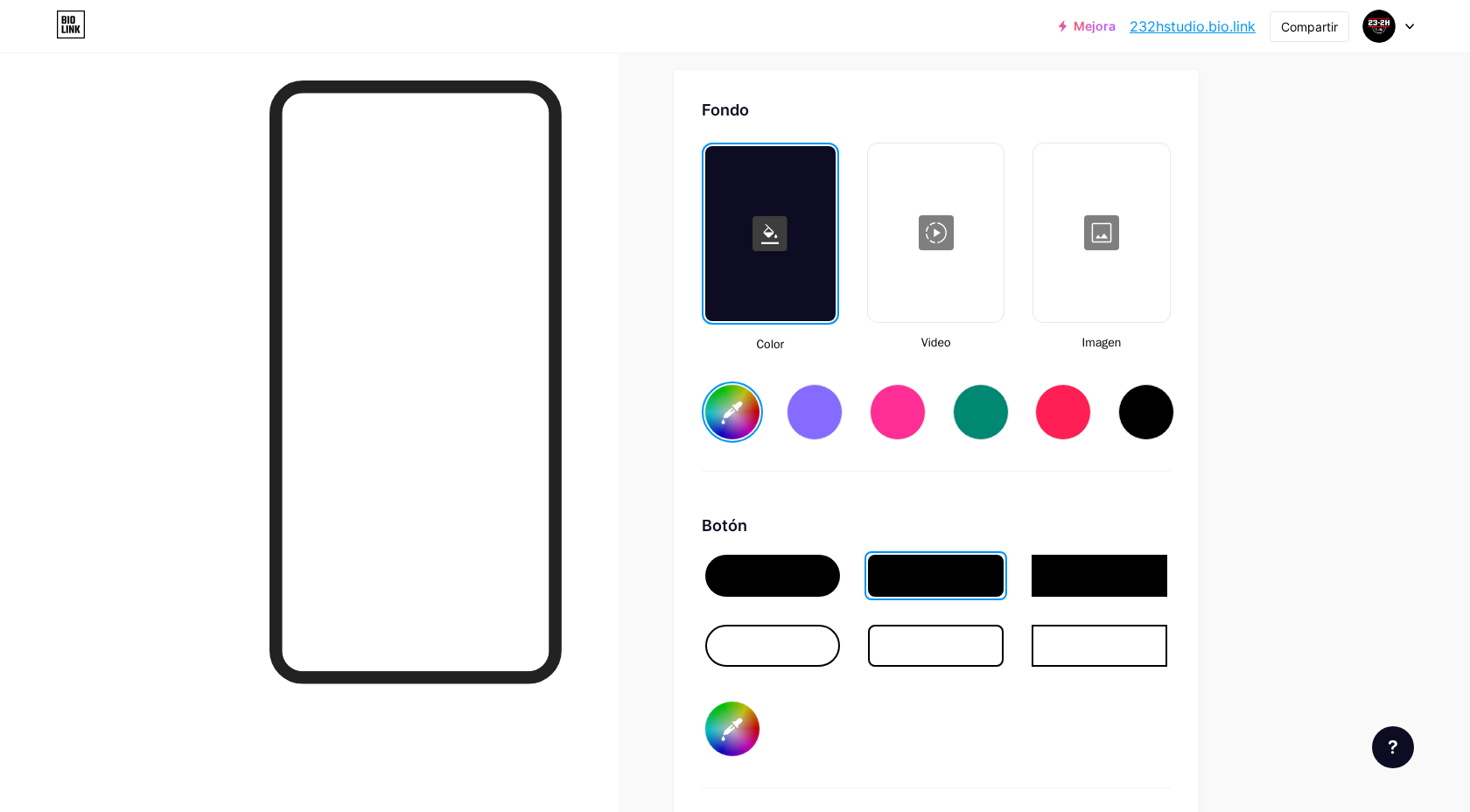 click at bounding box center [1099, 576] 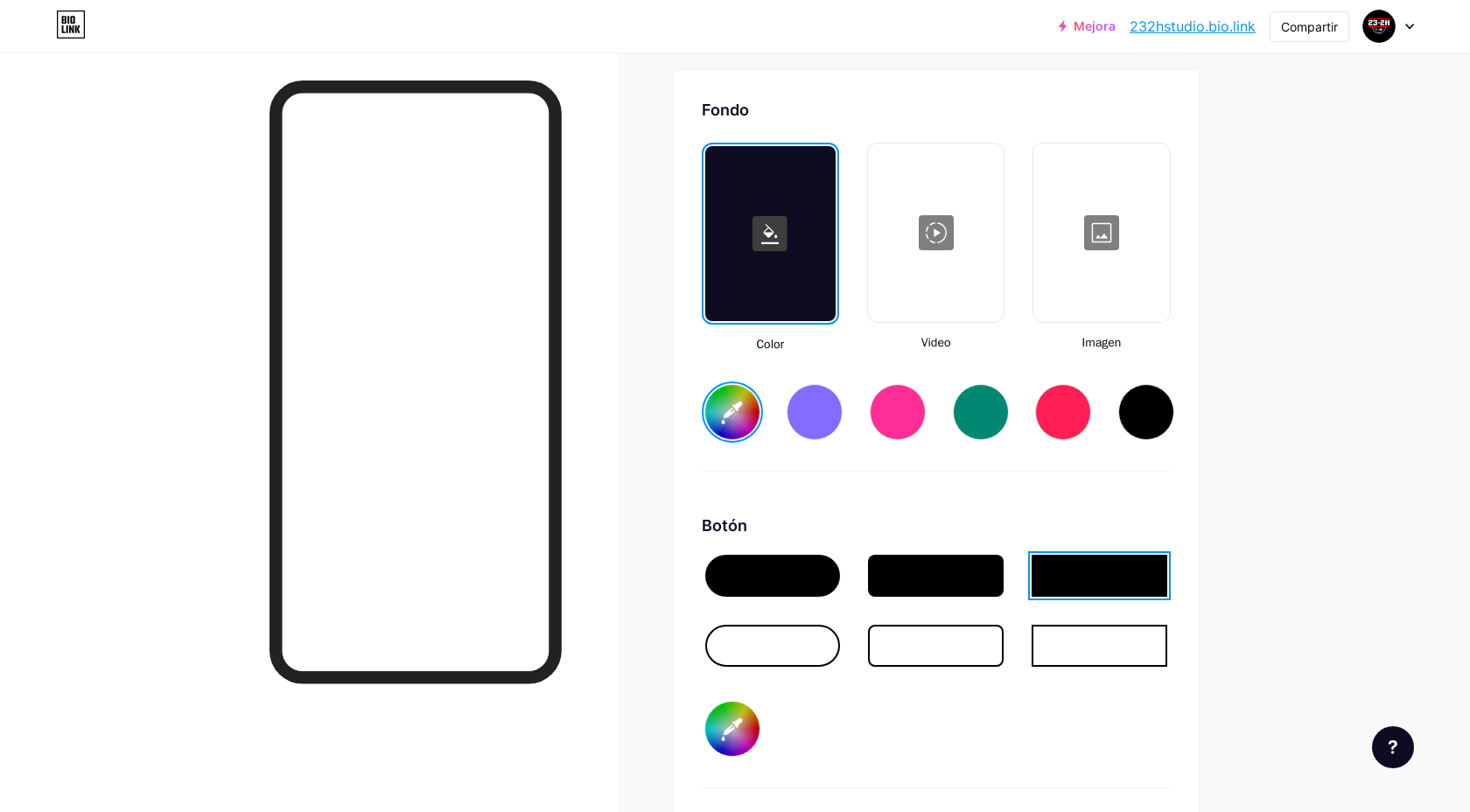 click at bounding box center (773, 576) 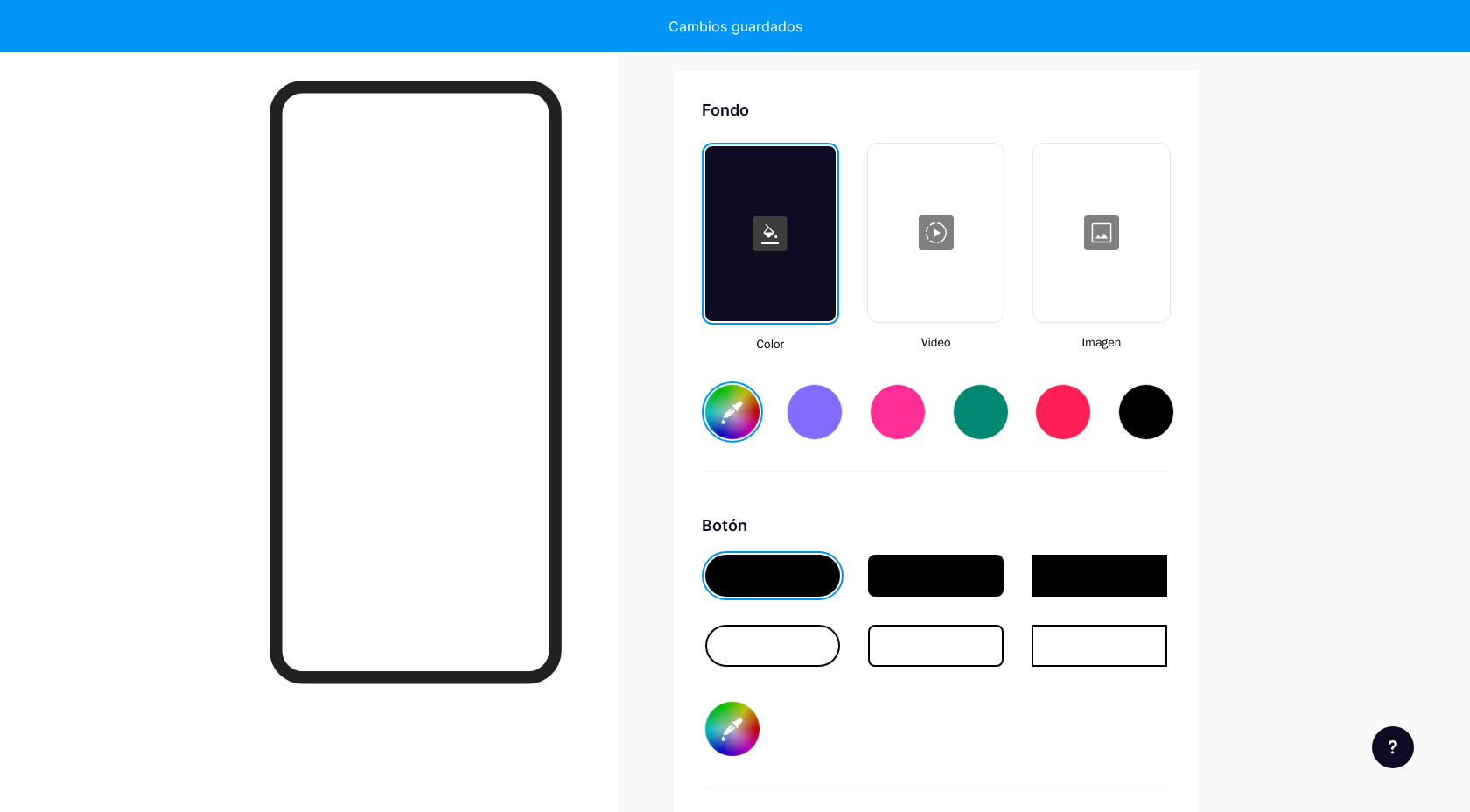type on "#ffffff" 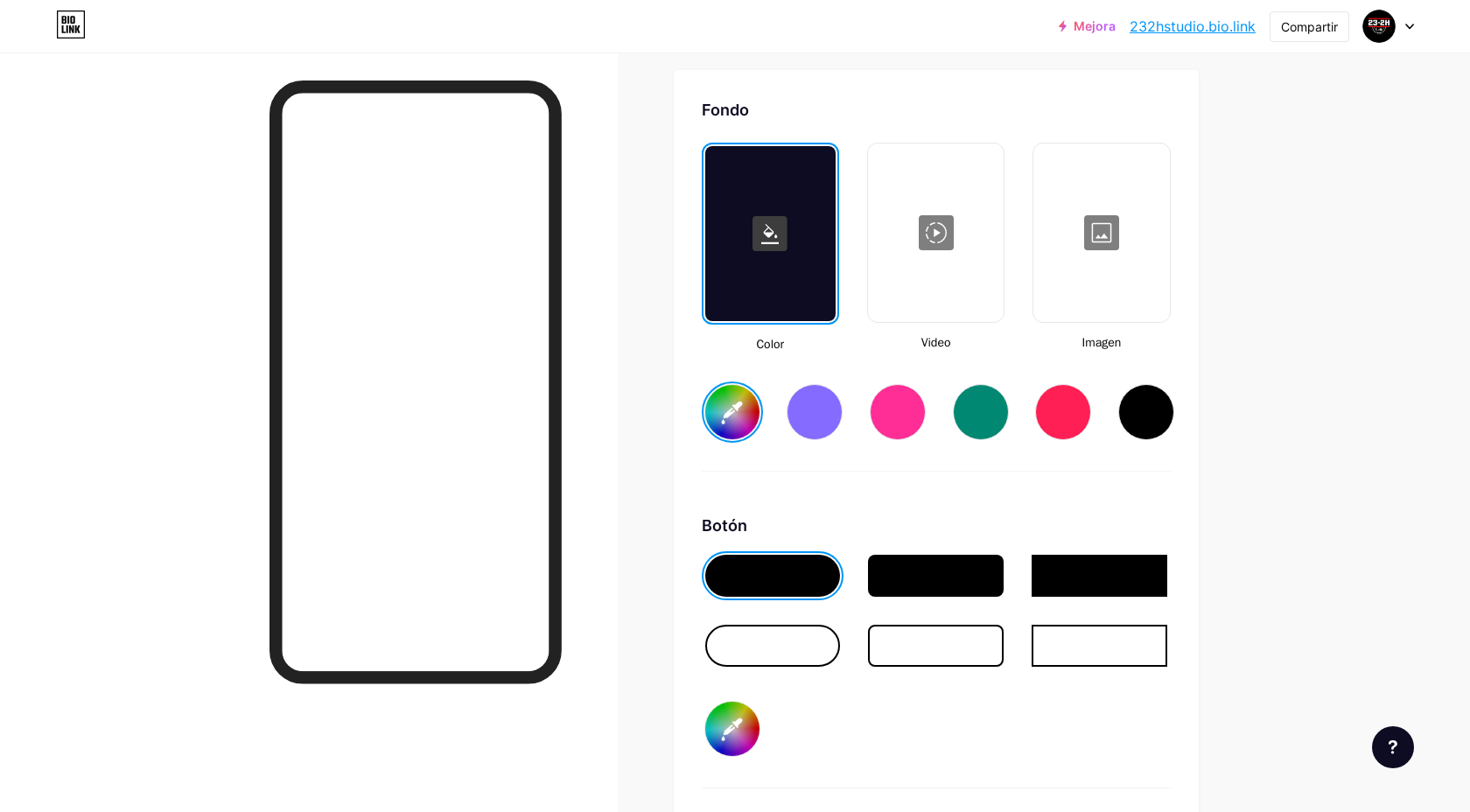 click 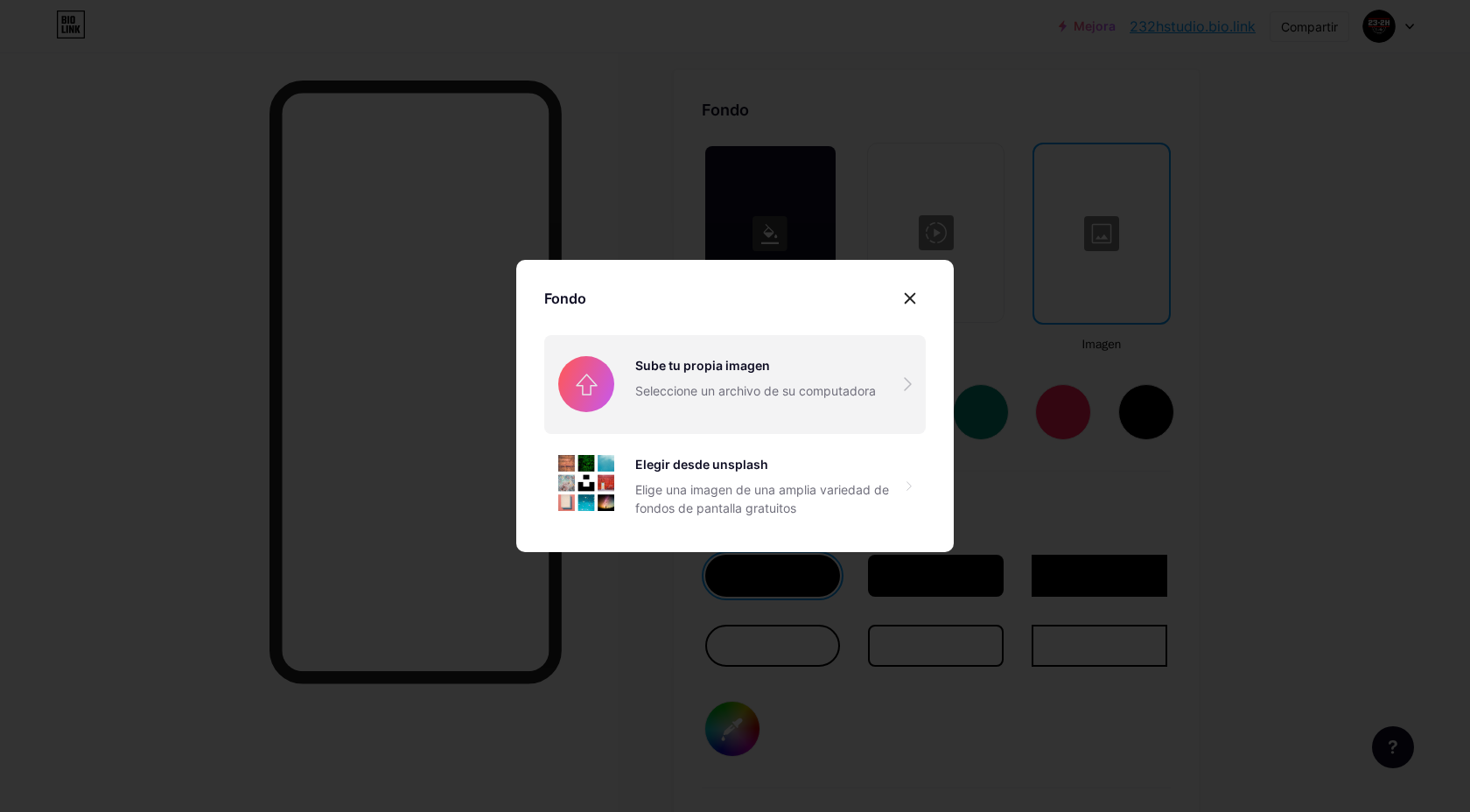click at bounding box center [735, 384] 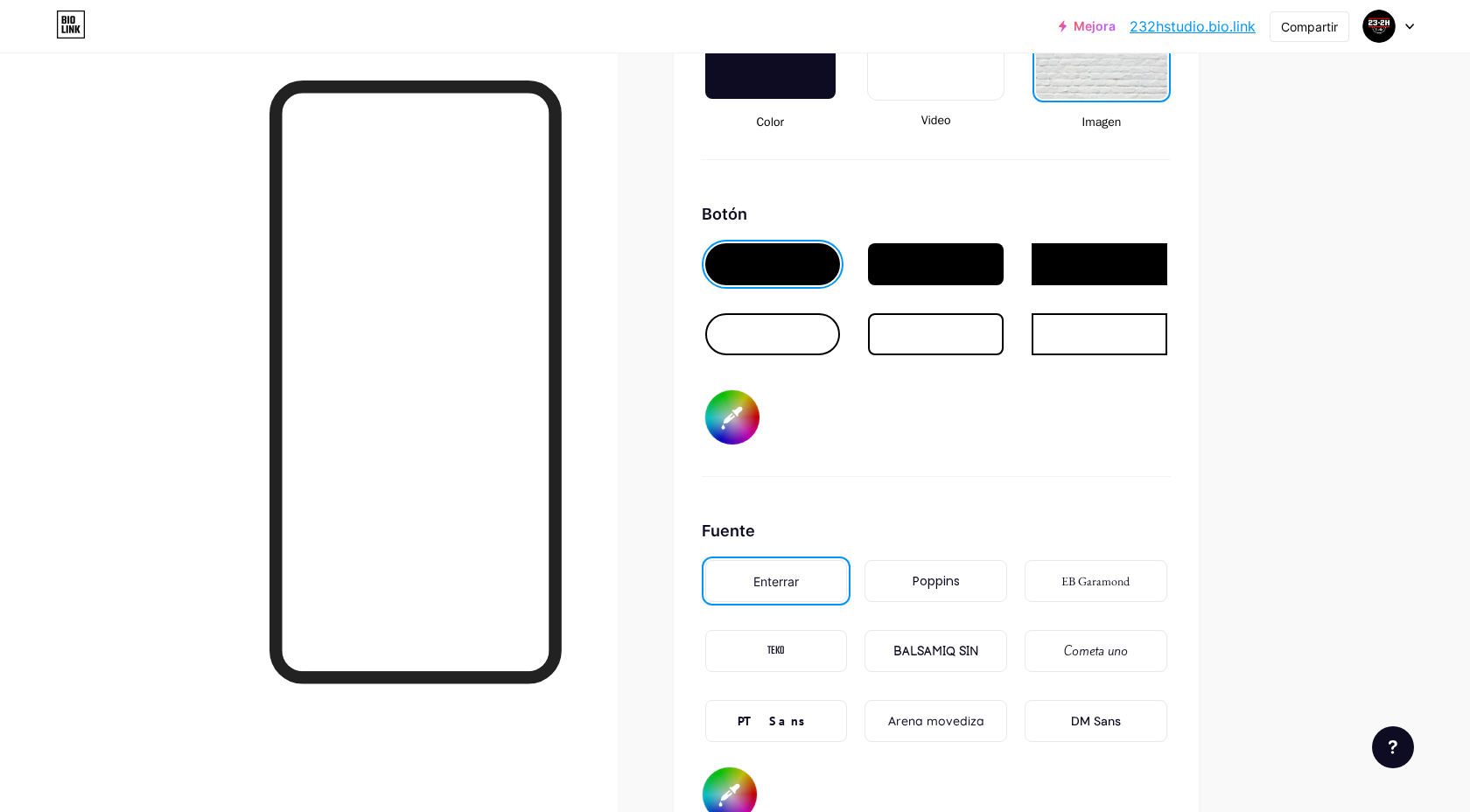 scroll, scrollTop: 2552, scrollLeft: 0, axis: vertical 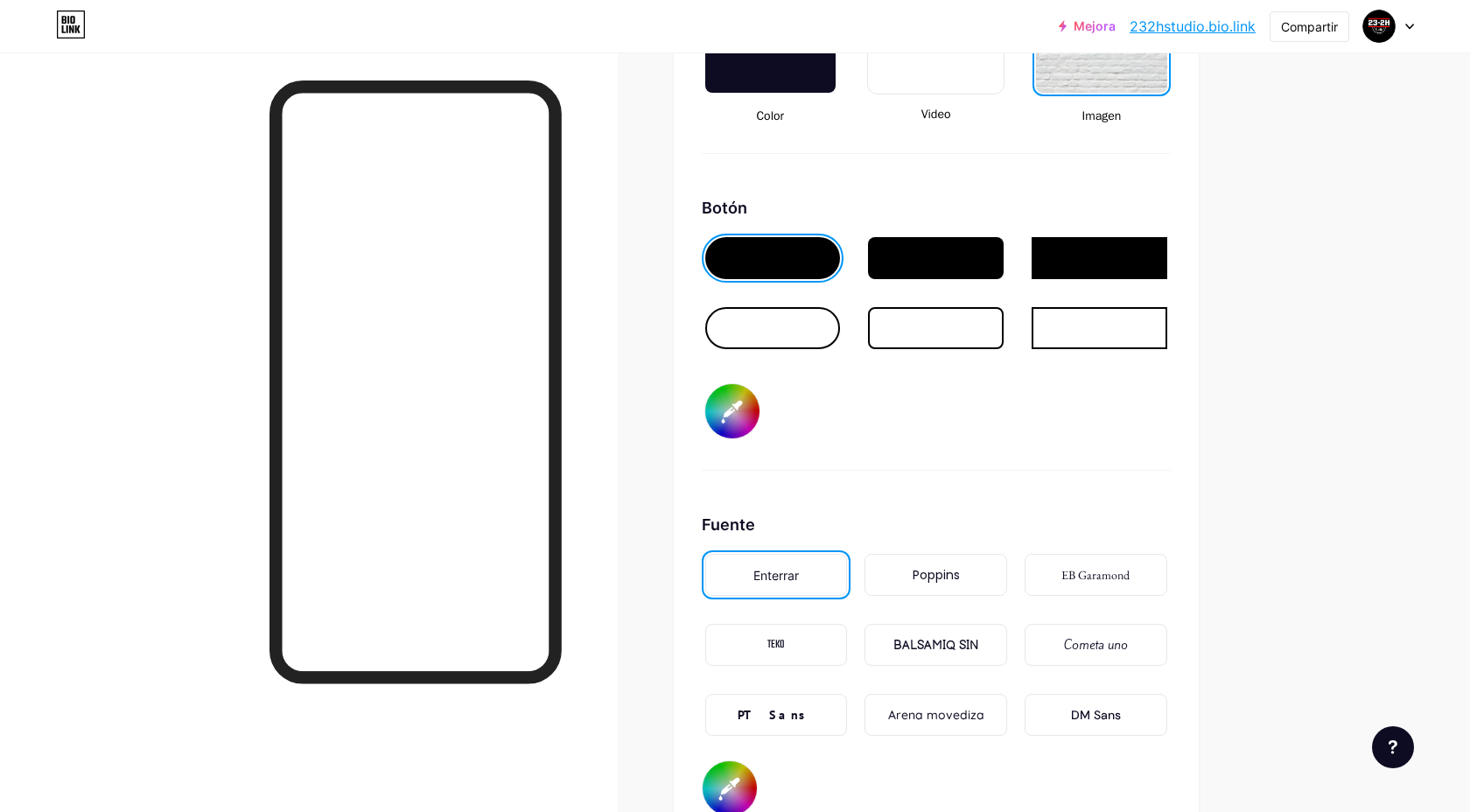 click on "Poppins" at bounding box center [935, 575] 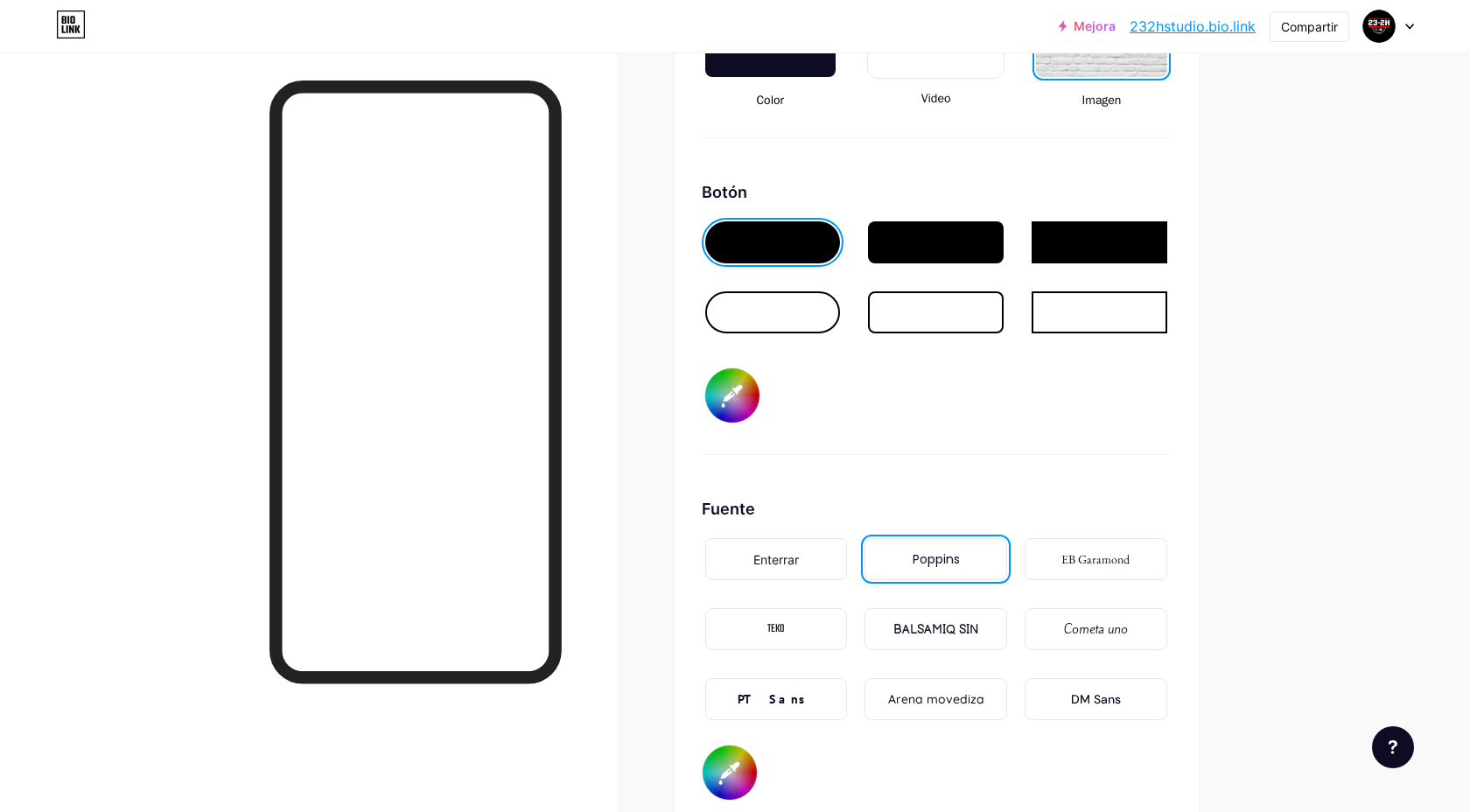 scroll, scrollTop: 2568, scrollLeft: 0, axis: vertical 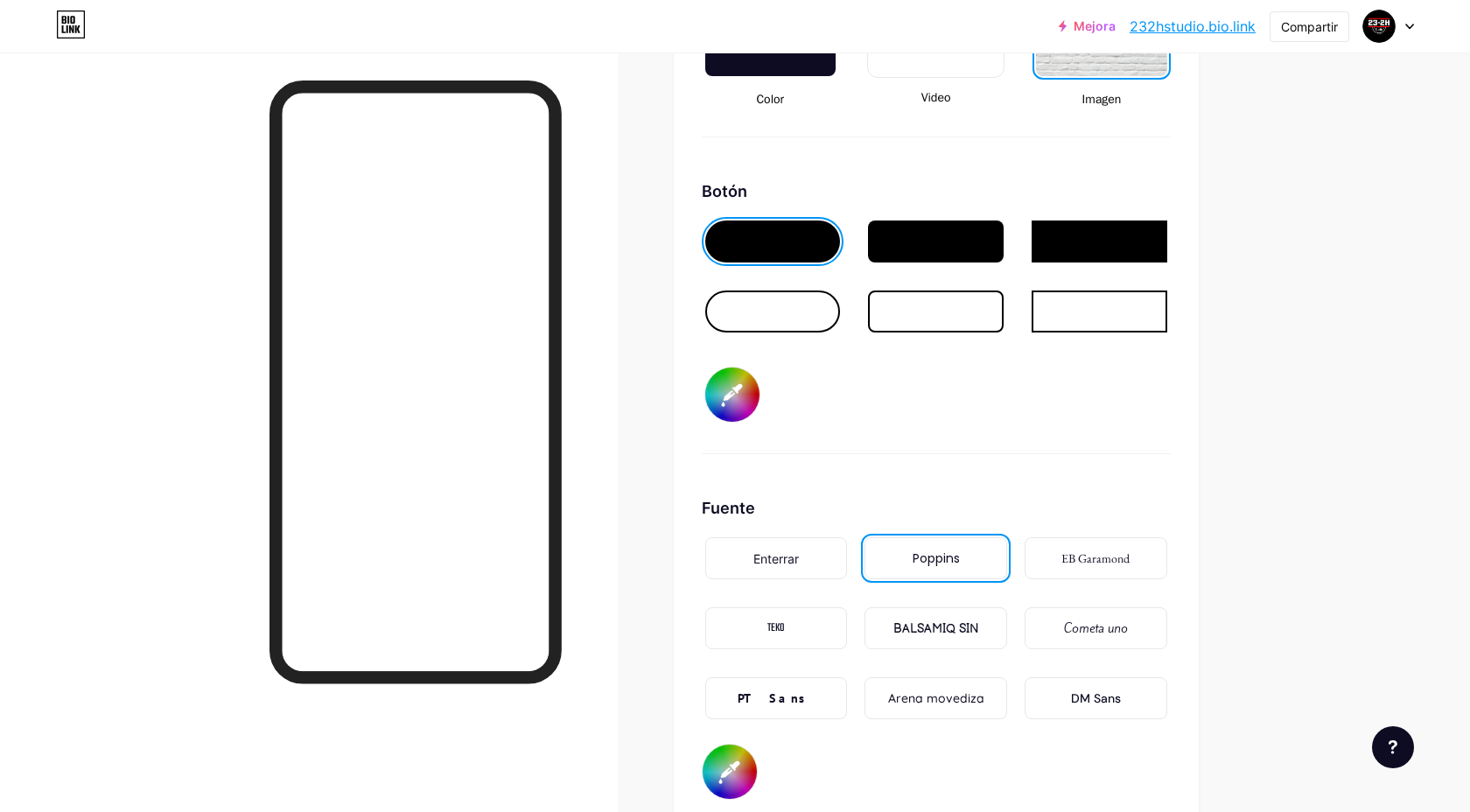 click on "EB Garamond" at bounding box center (1096, 558) 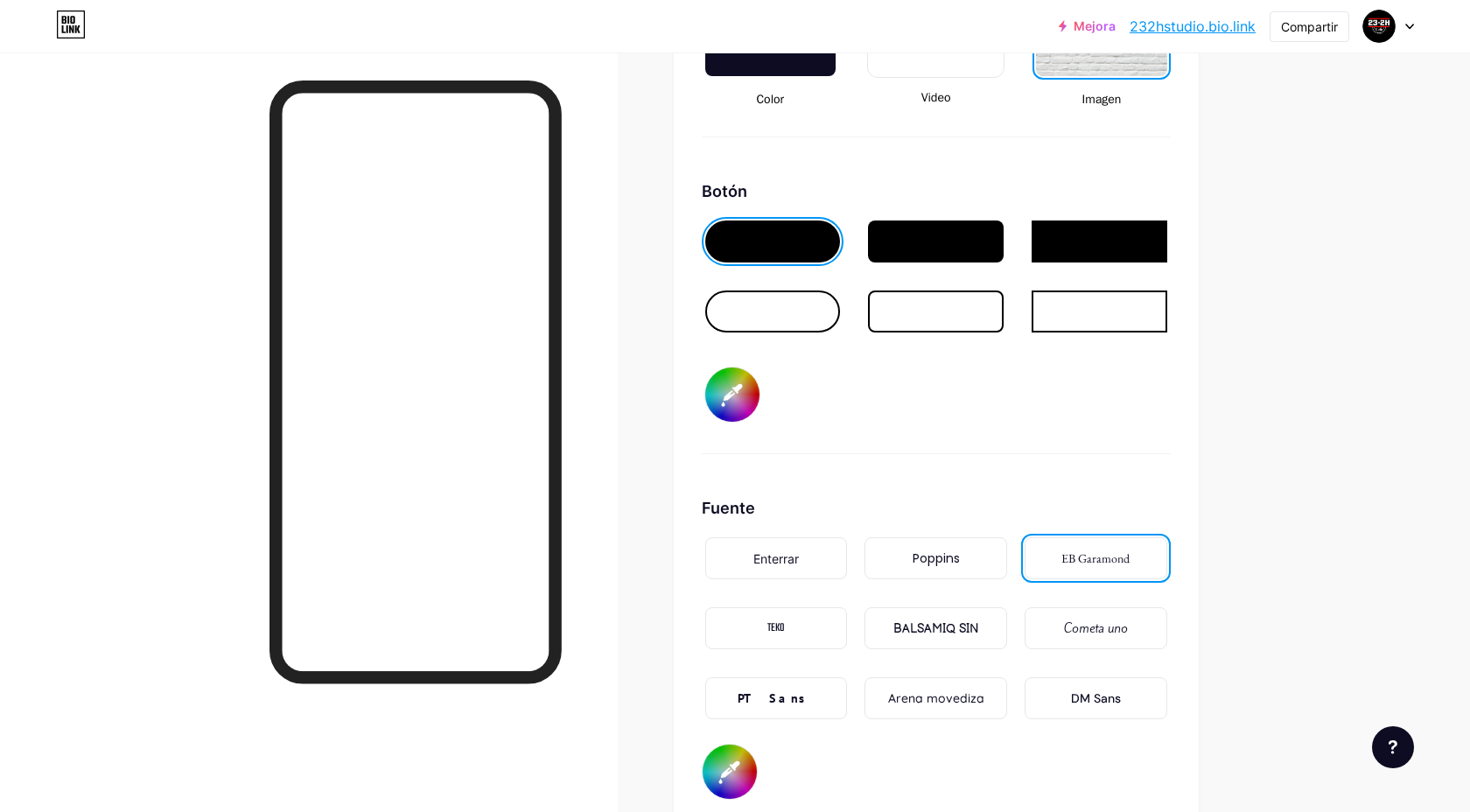 click on "BALSAMIQ SIN" at bounding box center (936, 628) 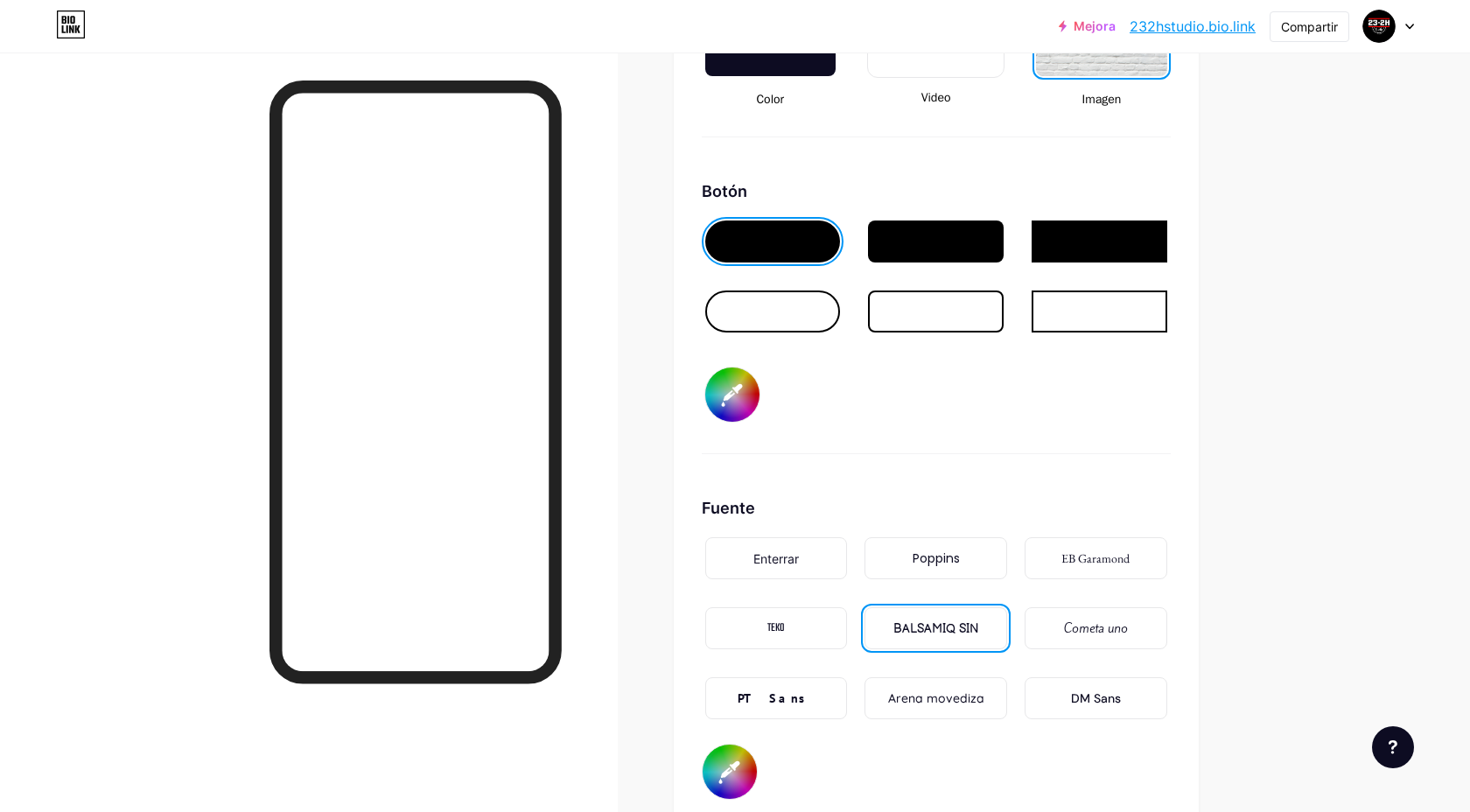 click on "PT Sans" at bounding box center (776, 698) 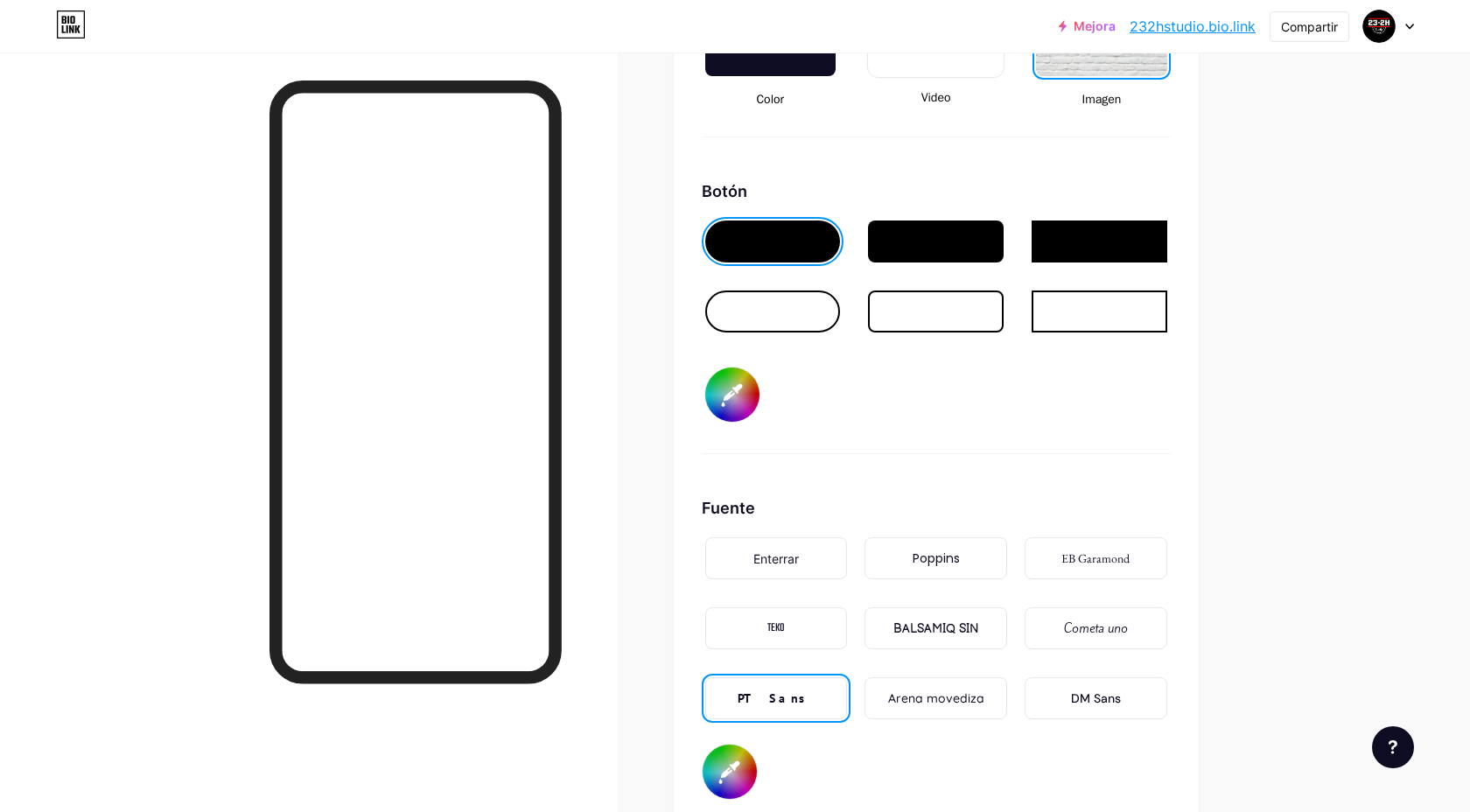 click on "DM Sans" at bounding box center (1096, 698) 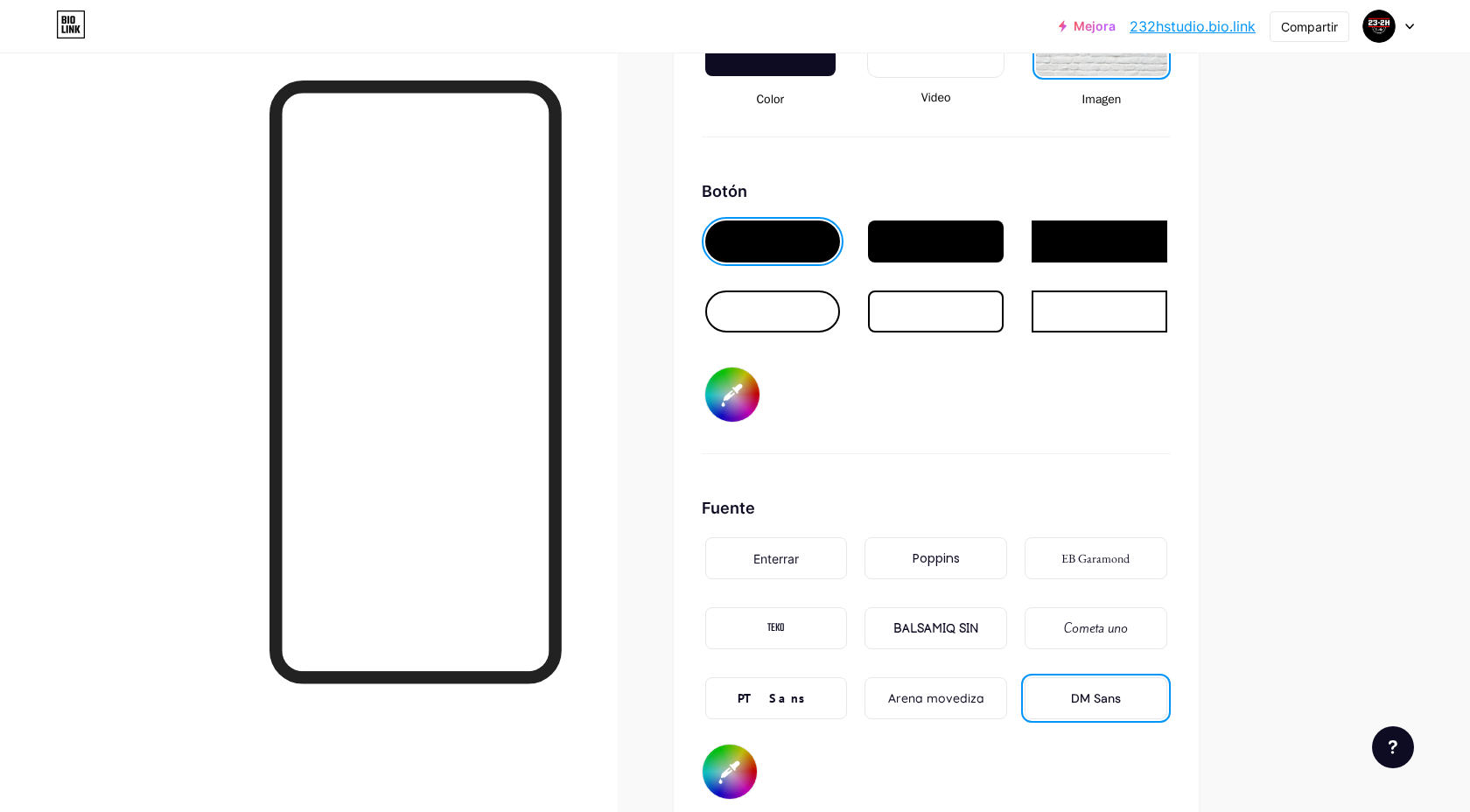click on "TEKO" at bounding box center [776, 628] 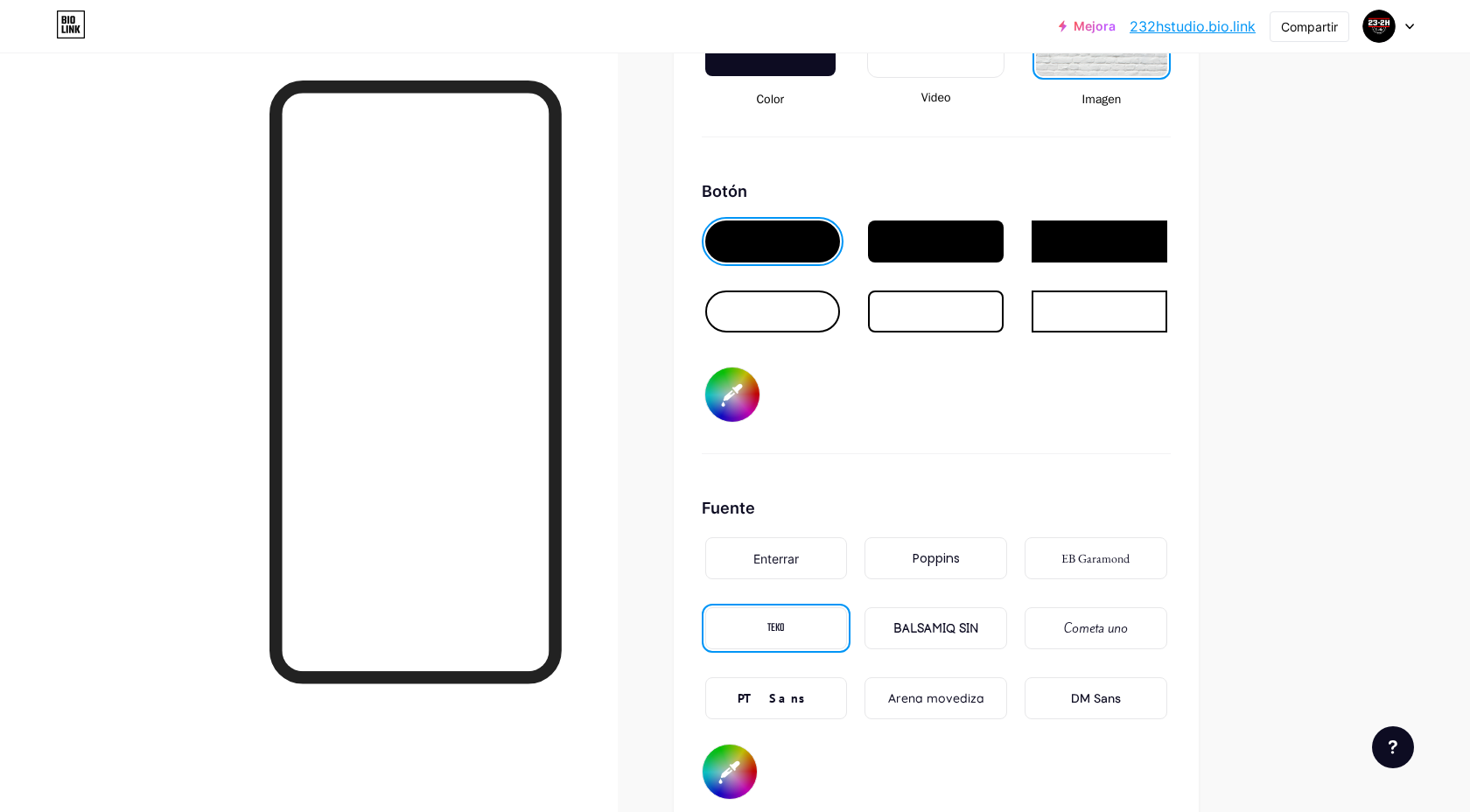 click on "Enterrar" at bounding box center [776, 558] 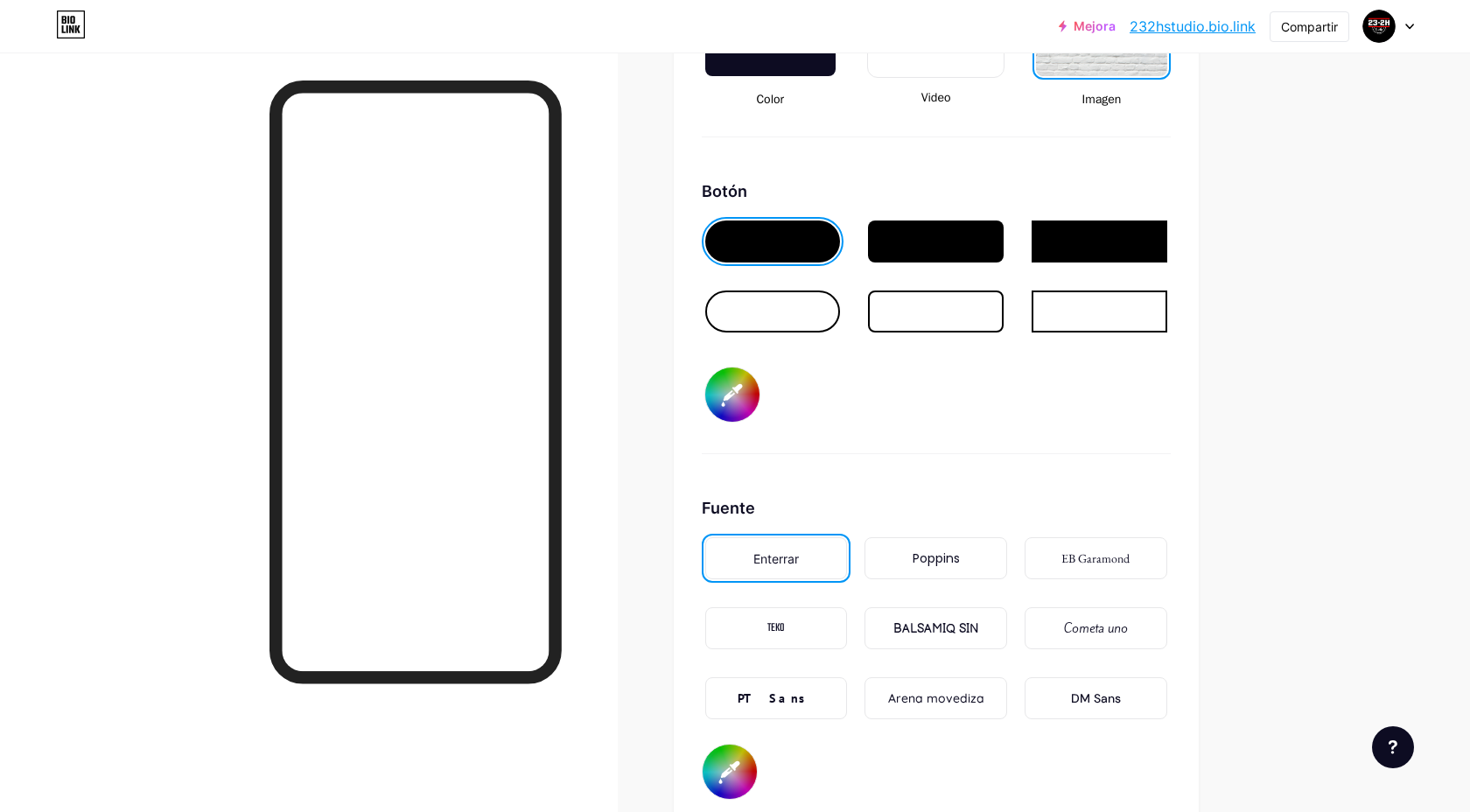 click on "Poppins" at bounding box center [935, 558] 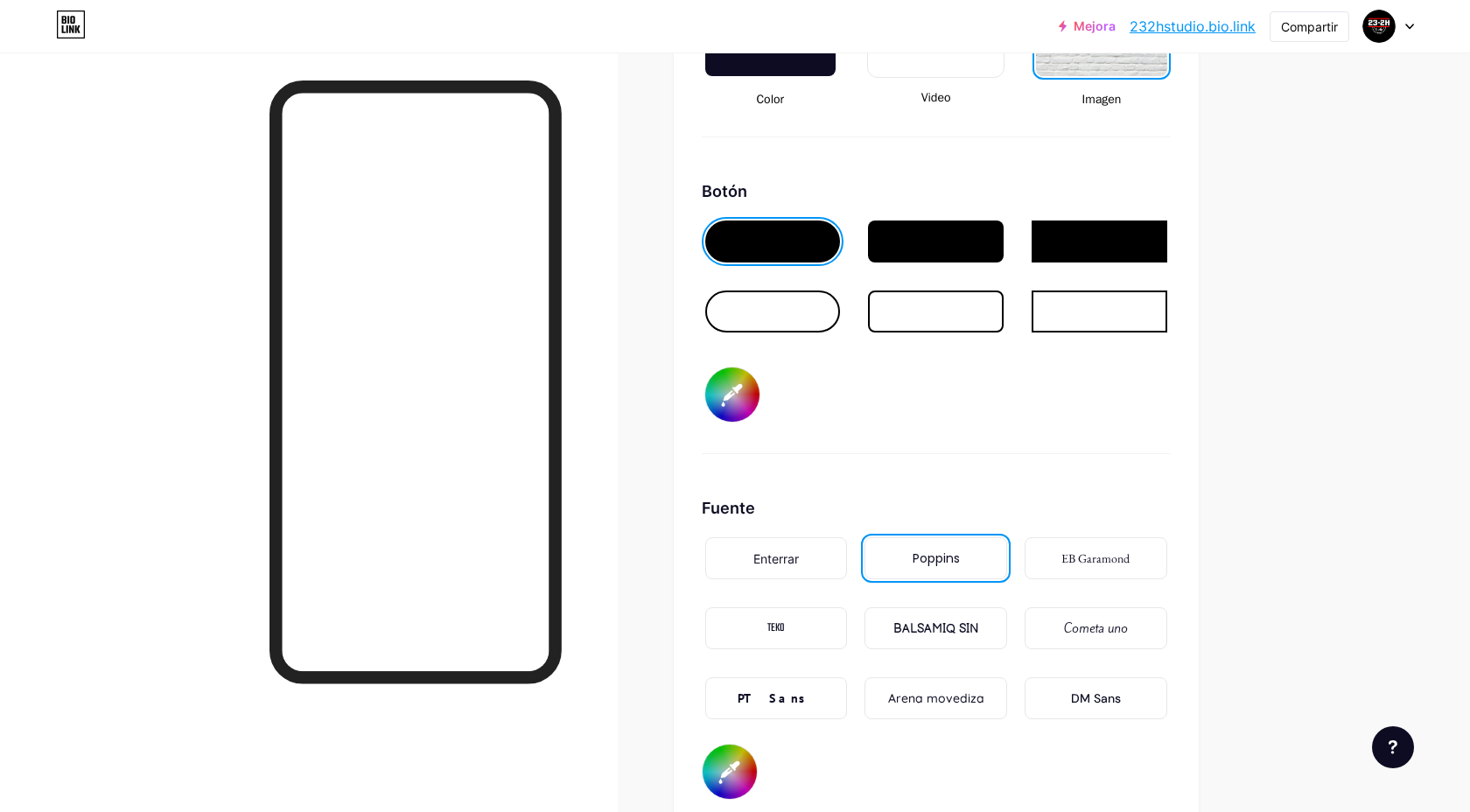 click on "Enterrar" at bounding box center [776, 558] 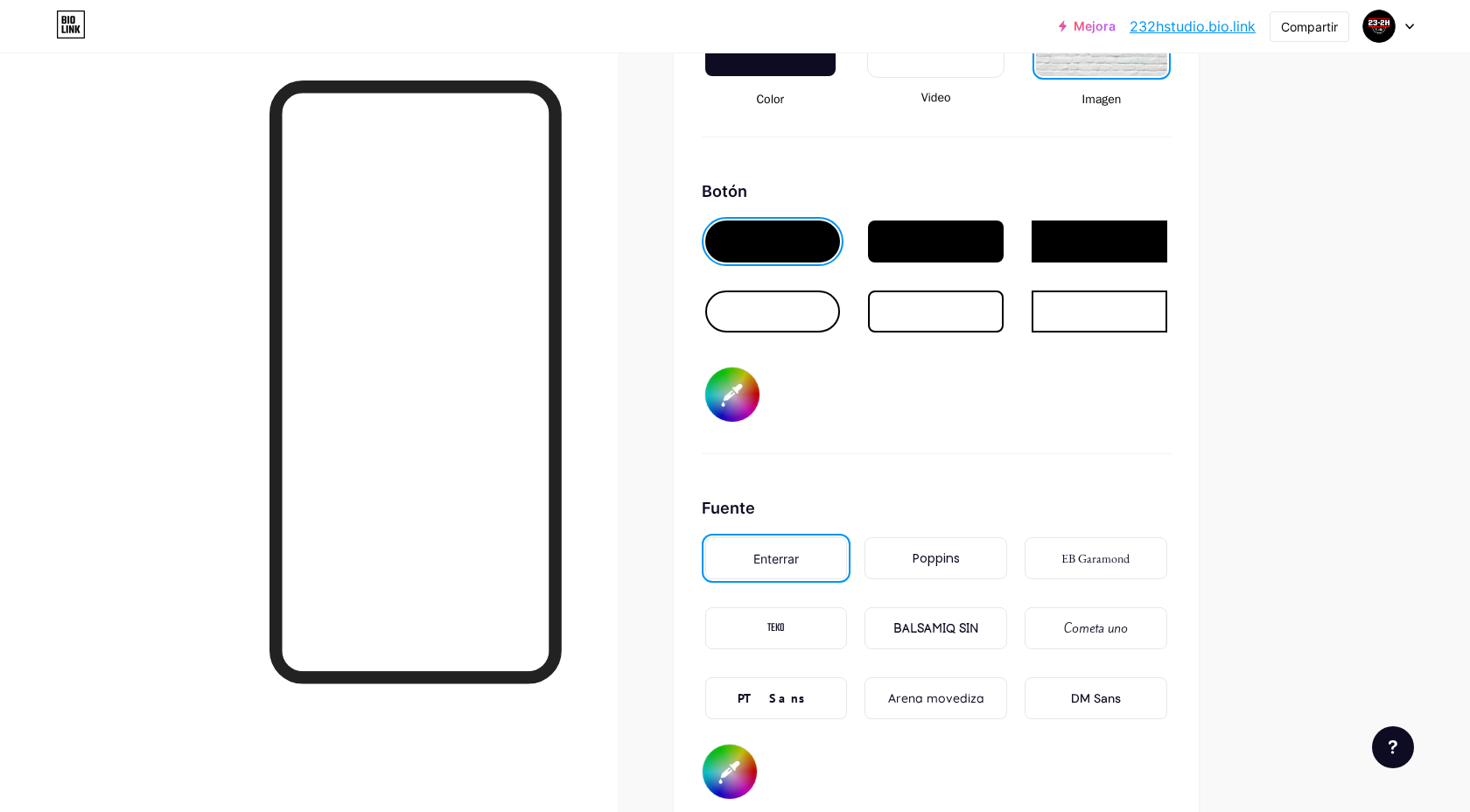 click on "DM Sans" at bounding box center [1096, 698] 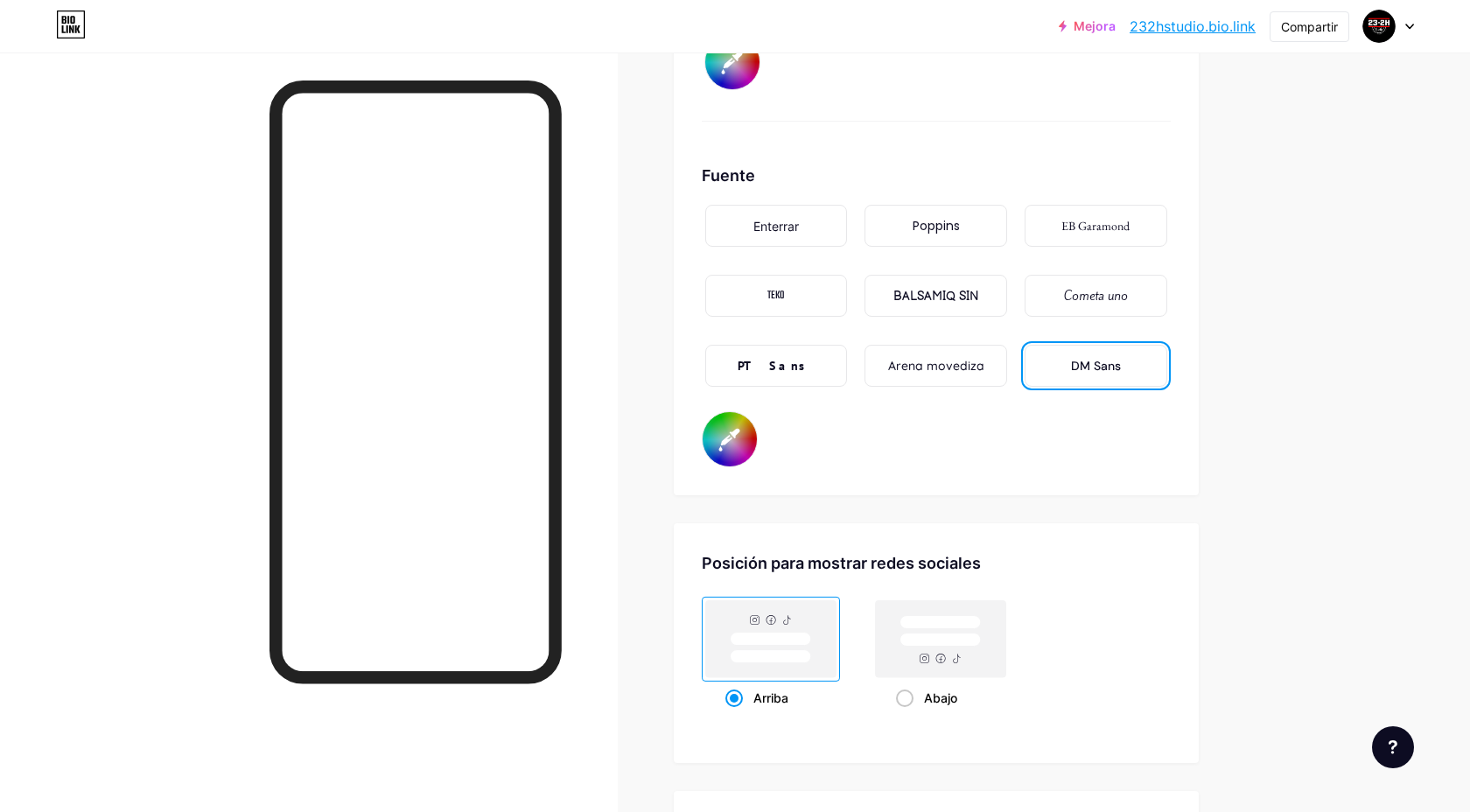 scroll, scrollTop: 2911, scrollLeft: 0, axis: vertical 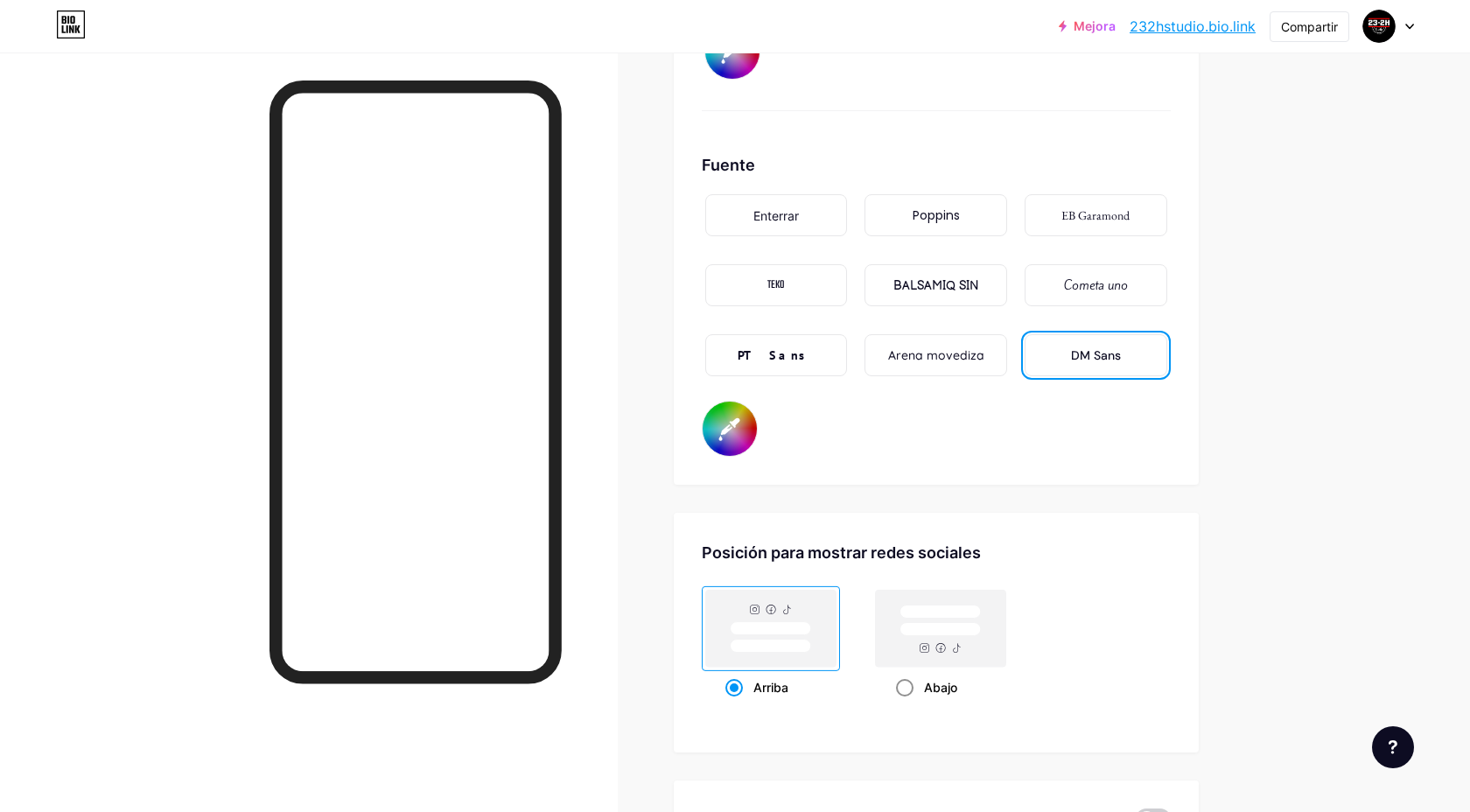 click 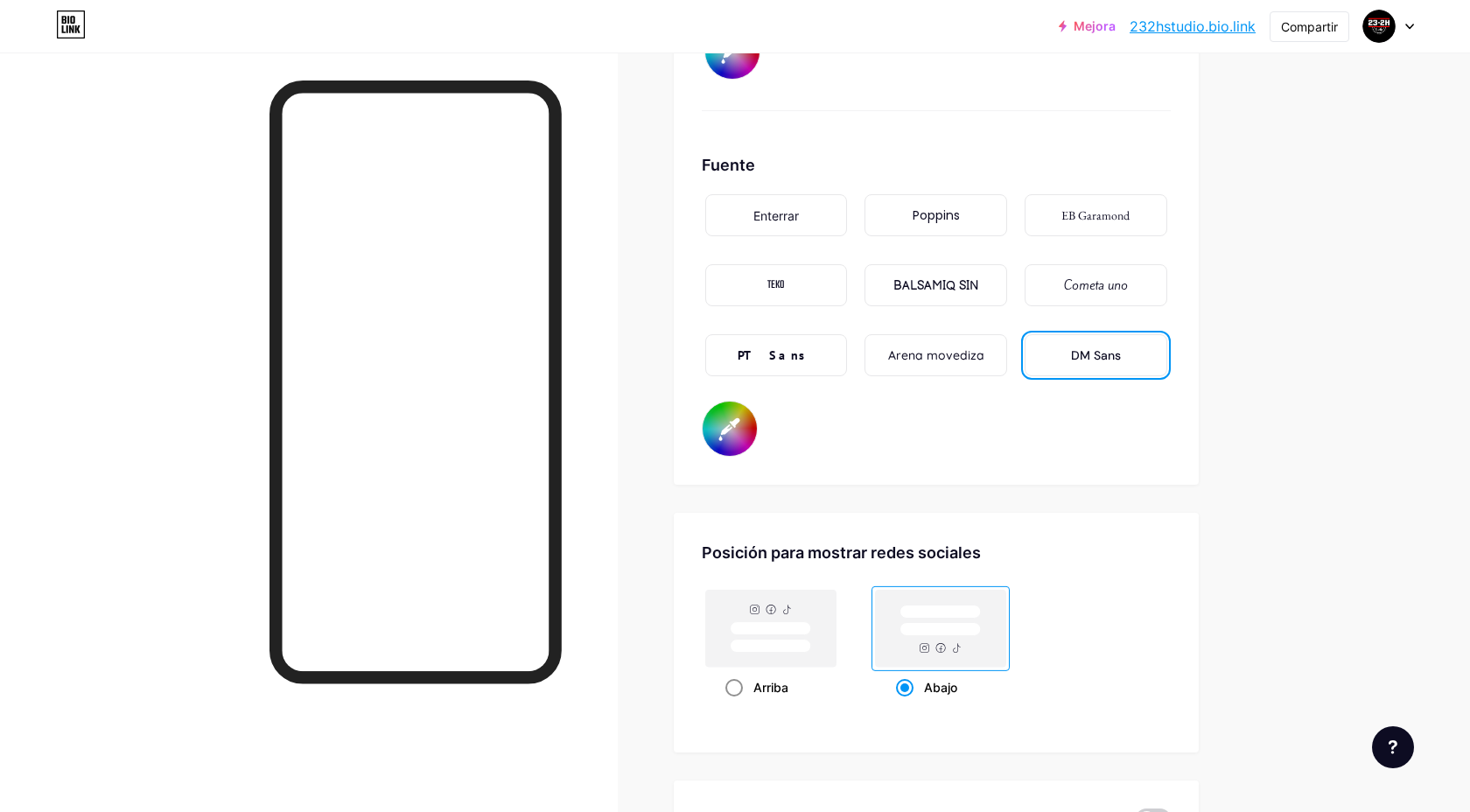 click 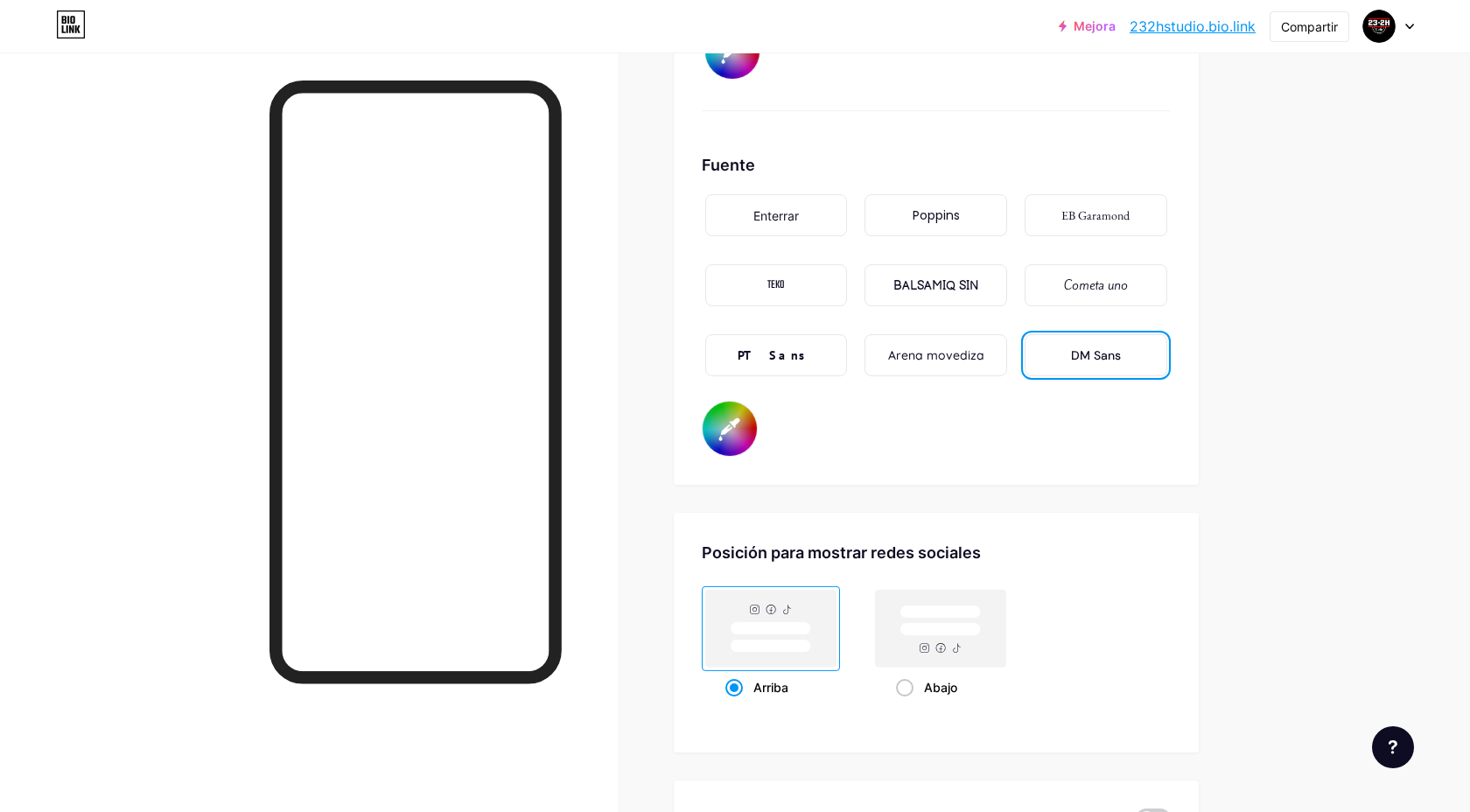 click on "#000000" at bounding box center (730, 429) 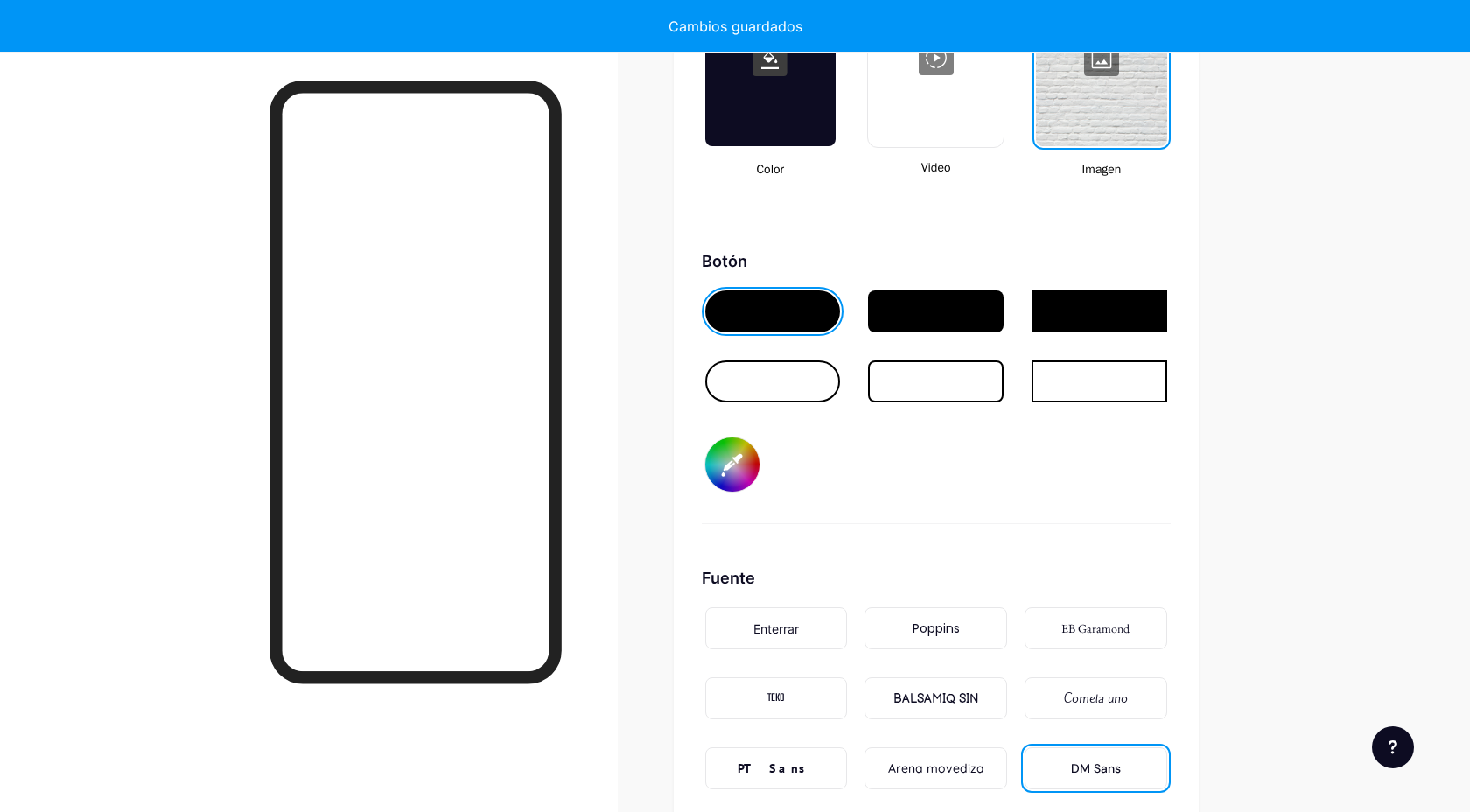 scroll, scrollTop: 2493, scrollLeft: 0, axis: vertical 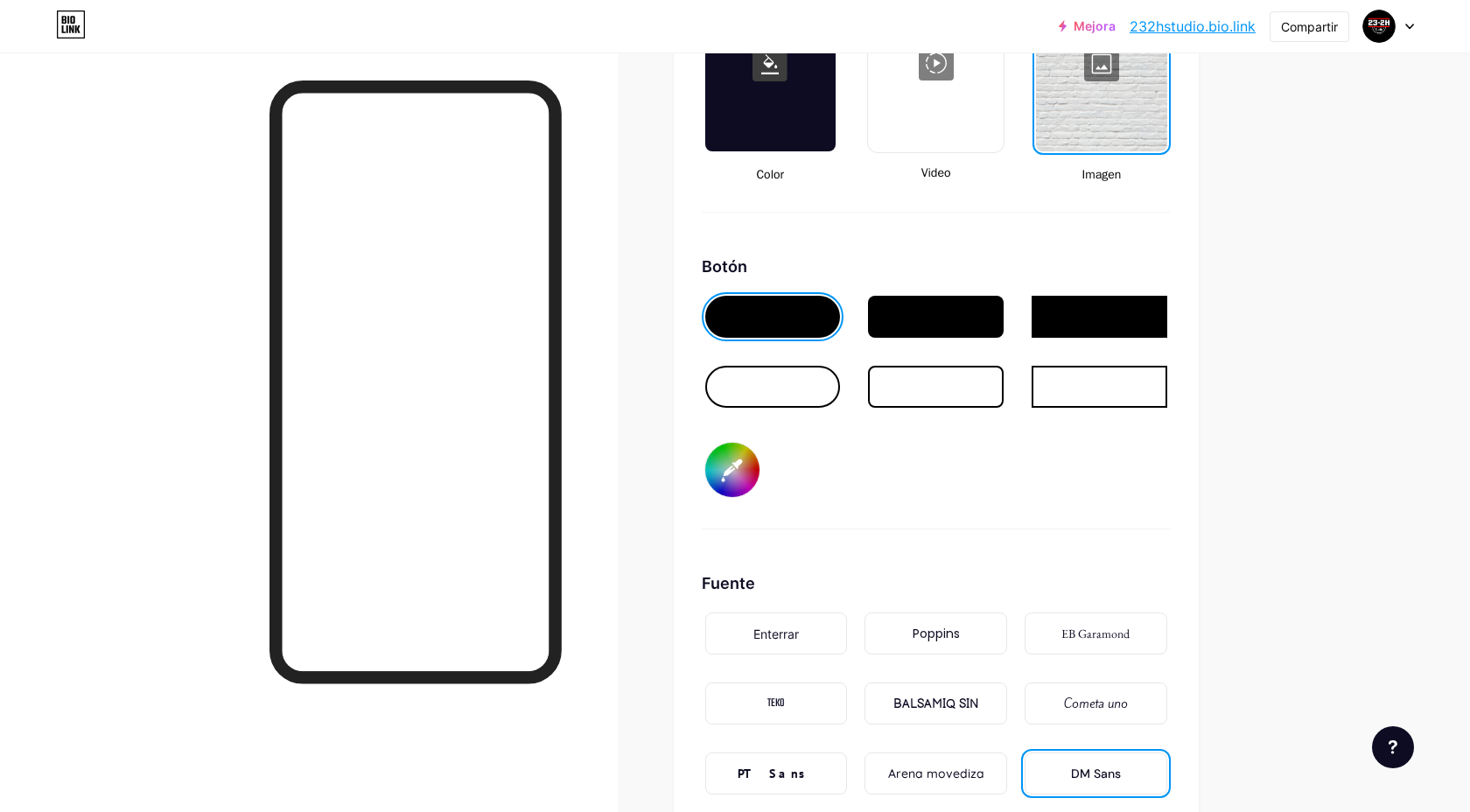 click at bounding box center [773, 387] 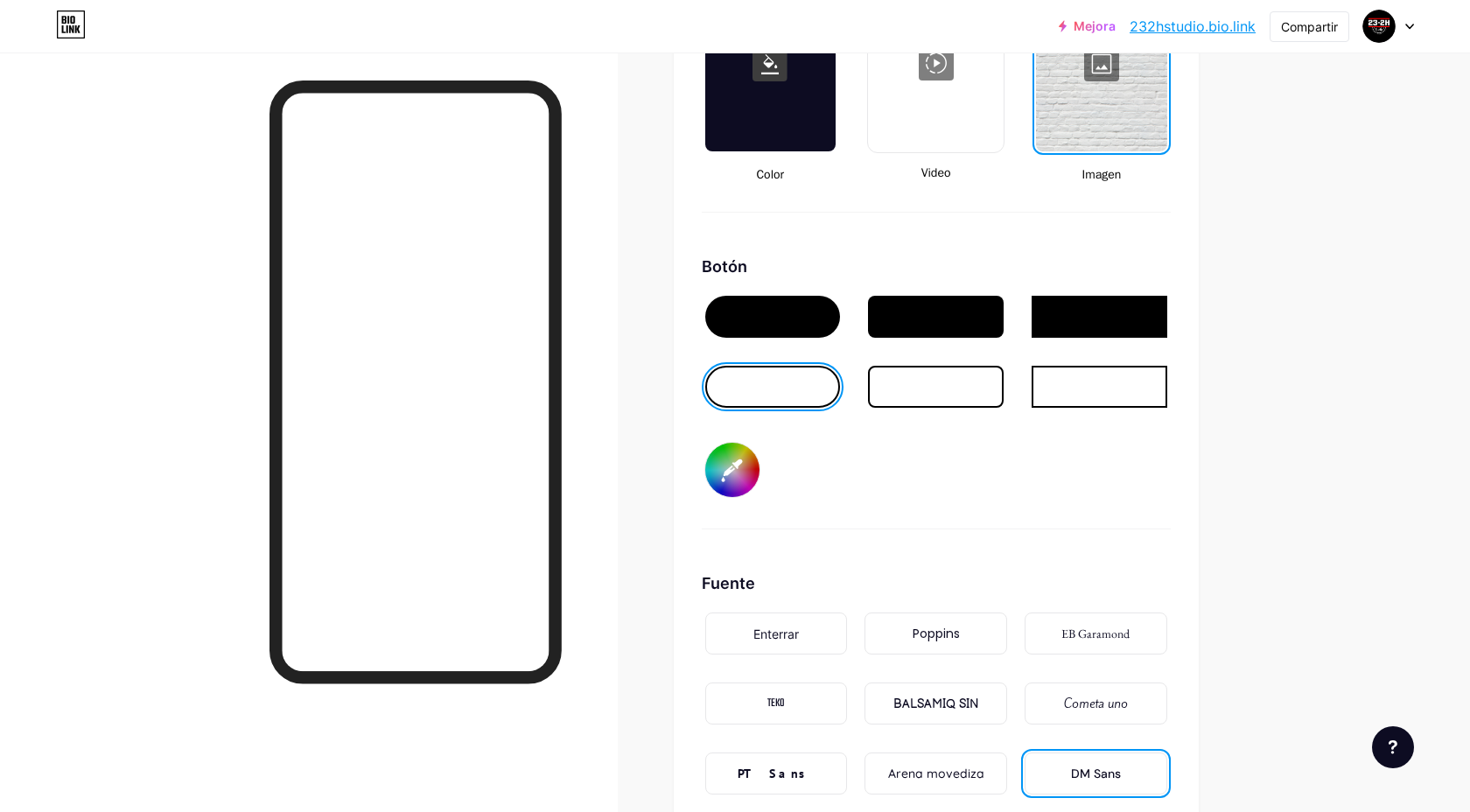 click on "#000000" at bounding box center [732, 470] 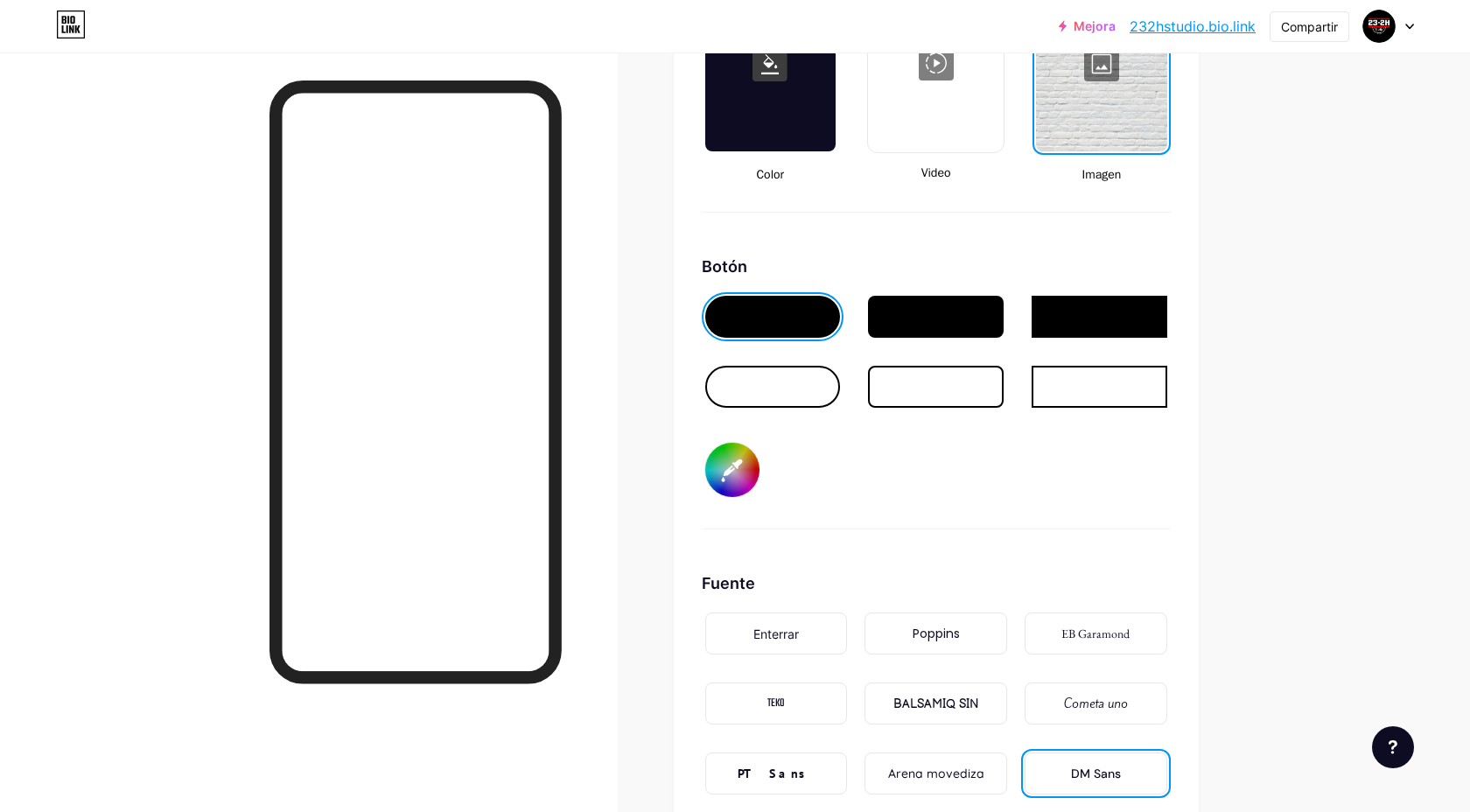 click on "#d11515" at bounding box center (732, 470) 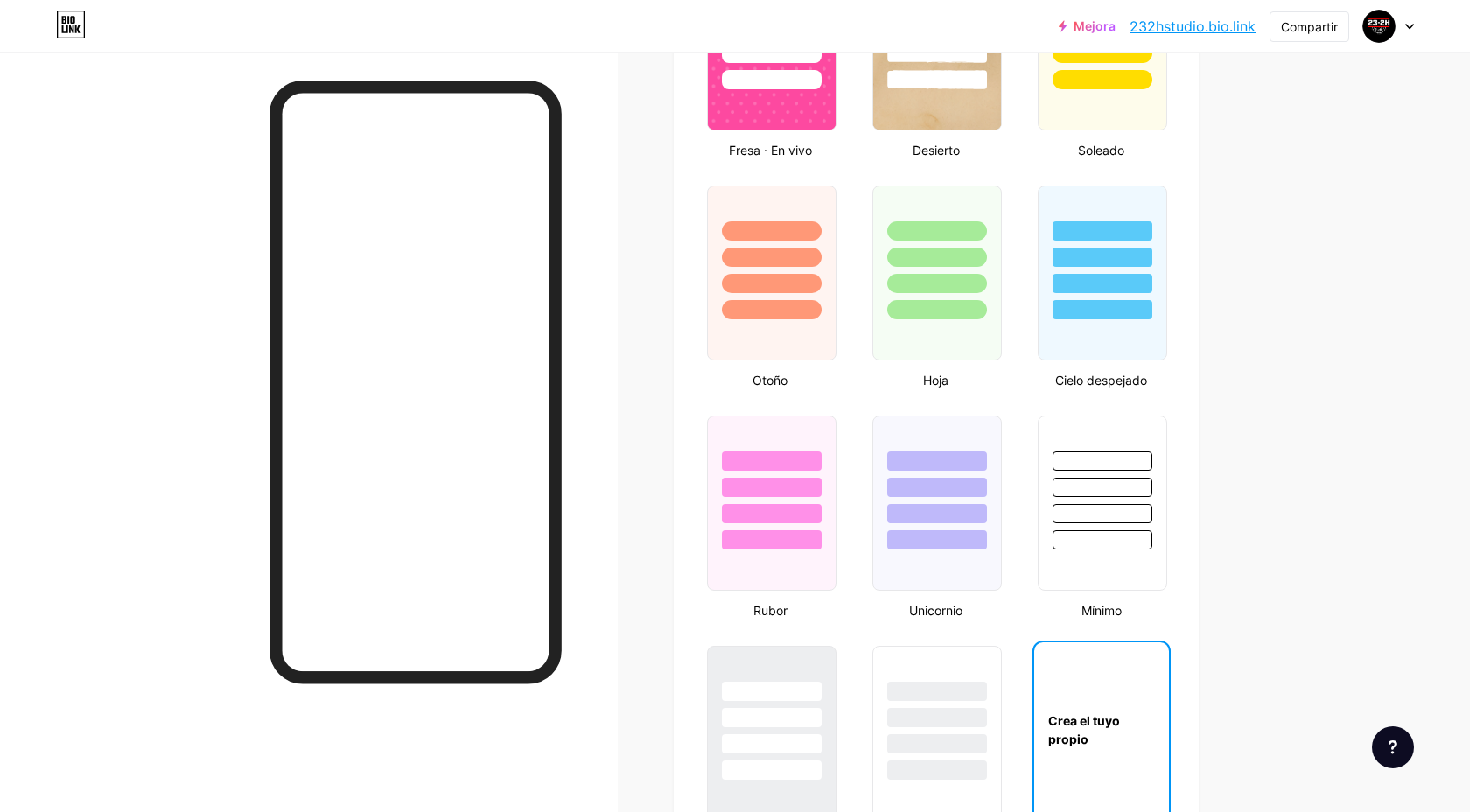 scroll, scrollTop: 0, scrollLeft: 0, axis: both 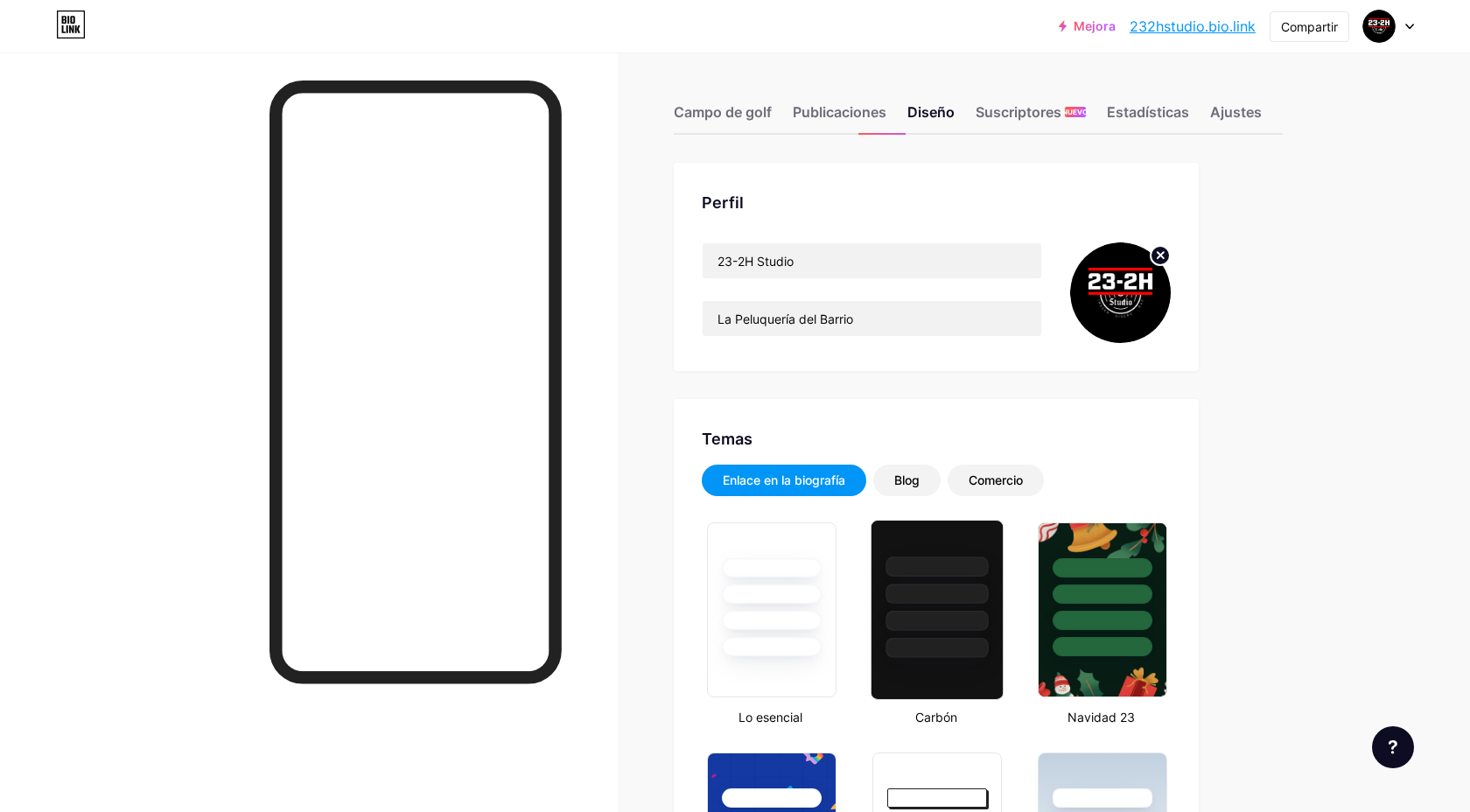 click at bounding box center (936, 620) 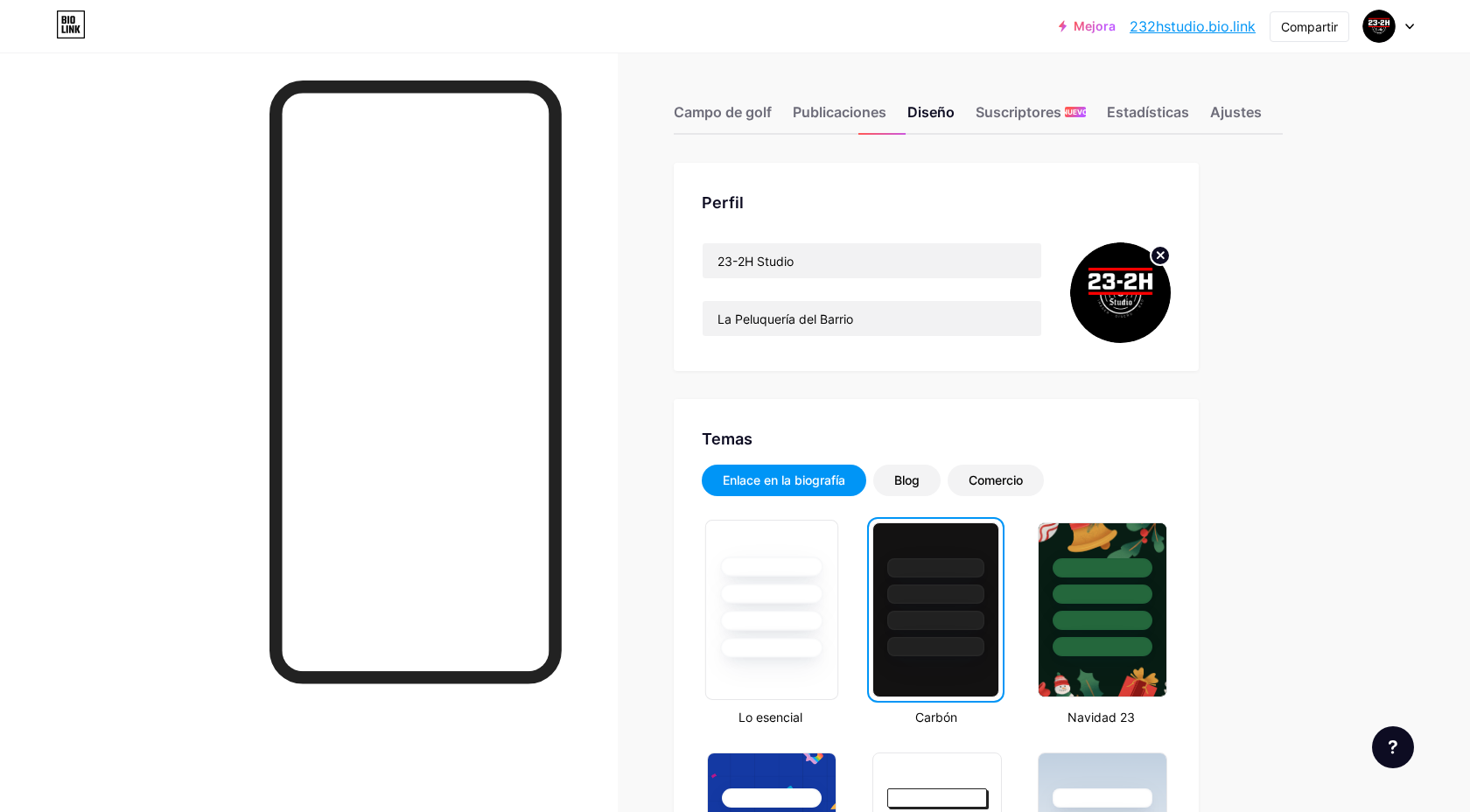 click at bounding box center [771, 589] 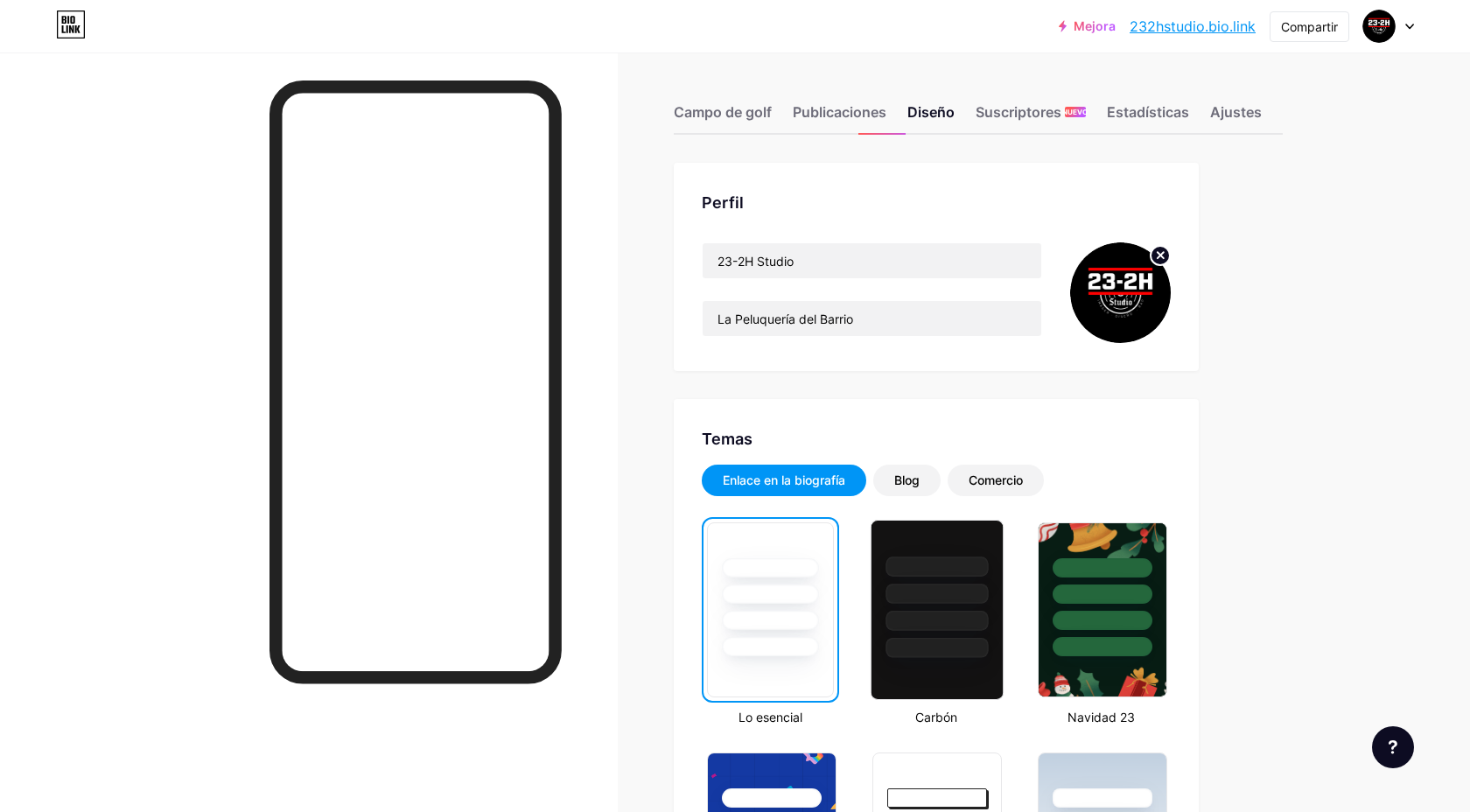 click at bounding box center [937, 589] 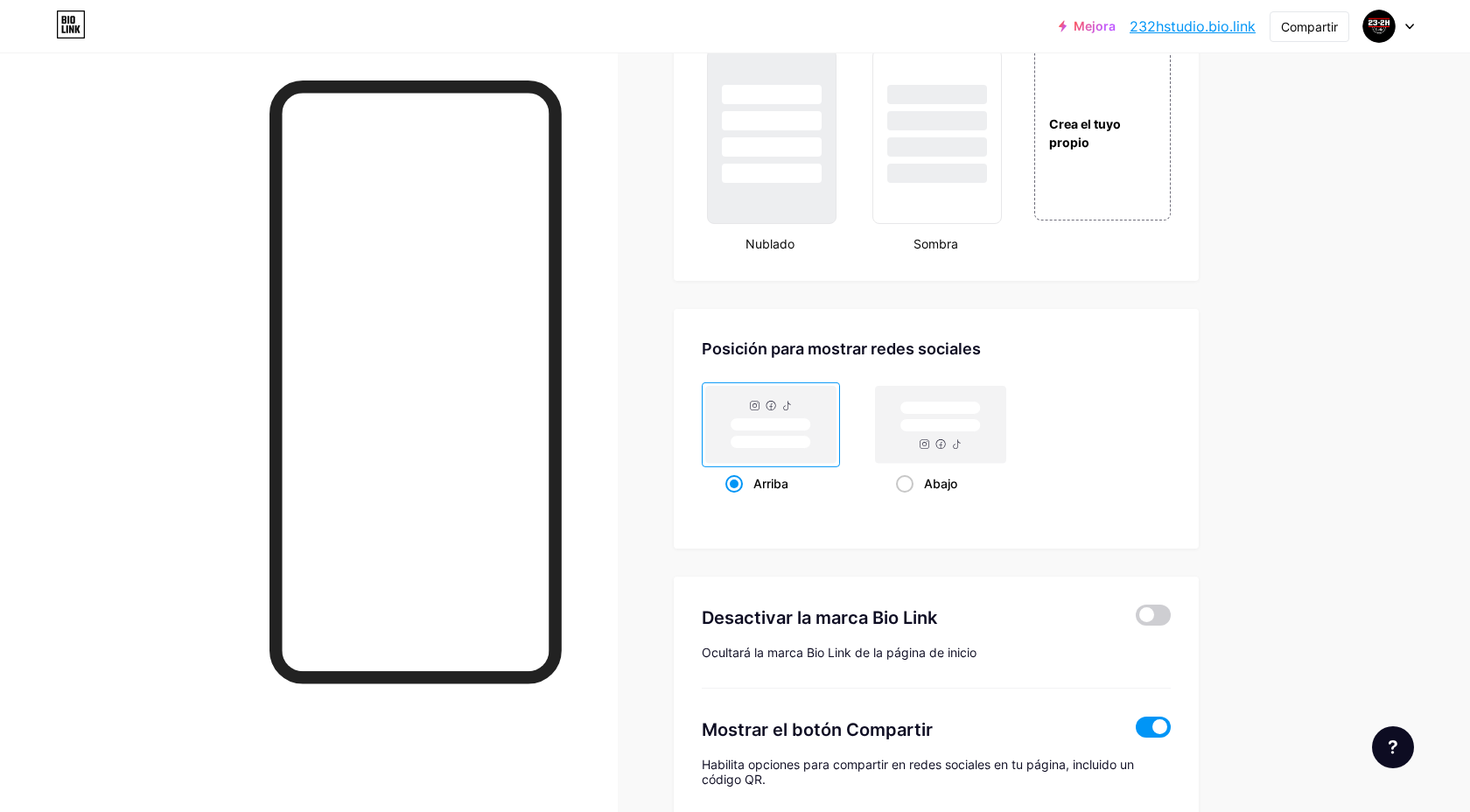 scroll, scrollTop: 2118, scrollLeft: 0, axis: vertical 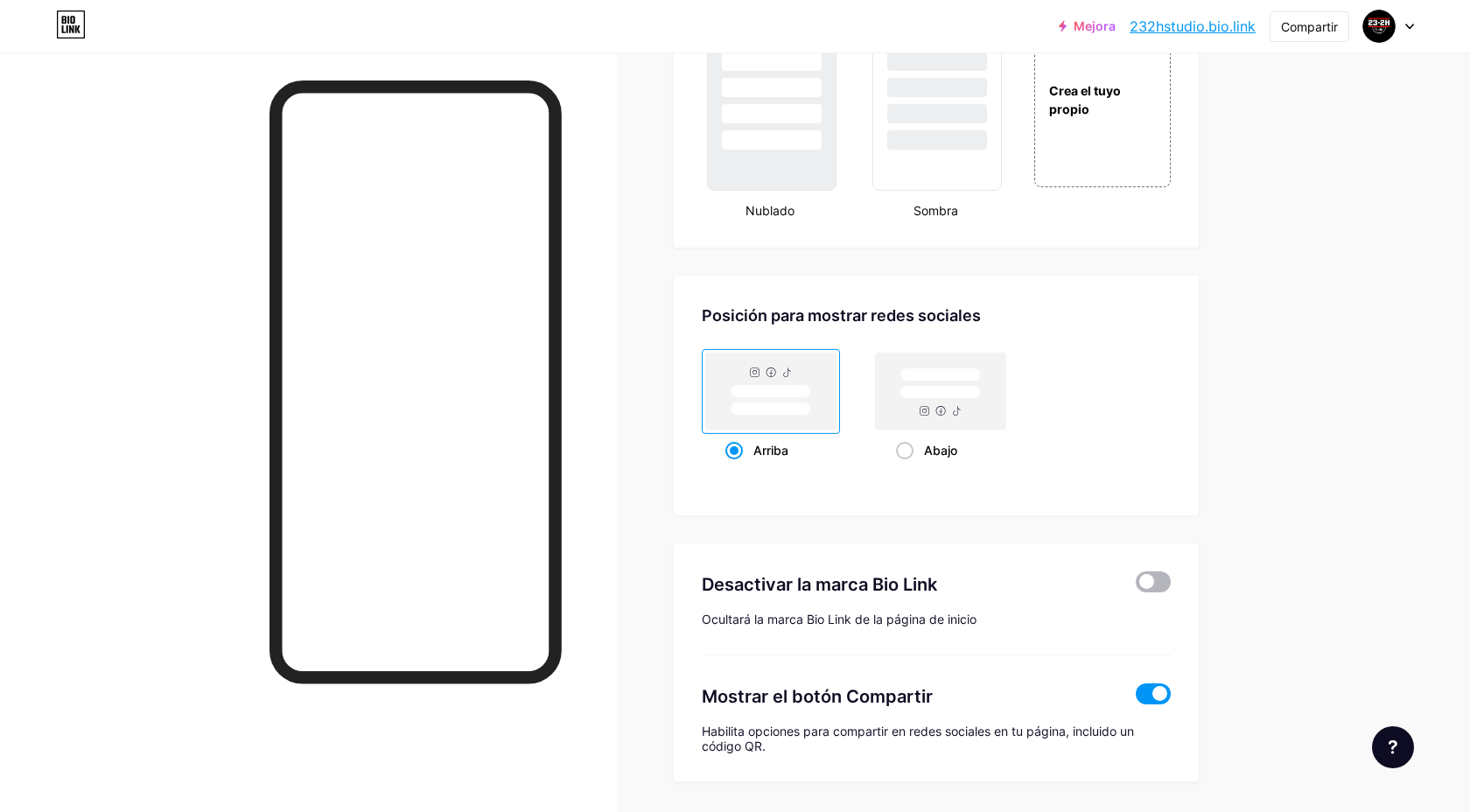 click at bounding box center [1153, 582] 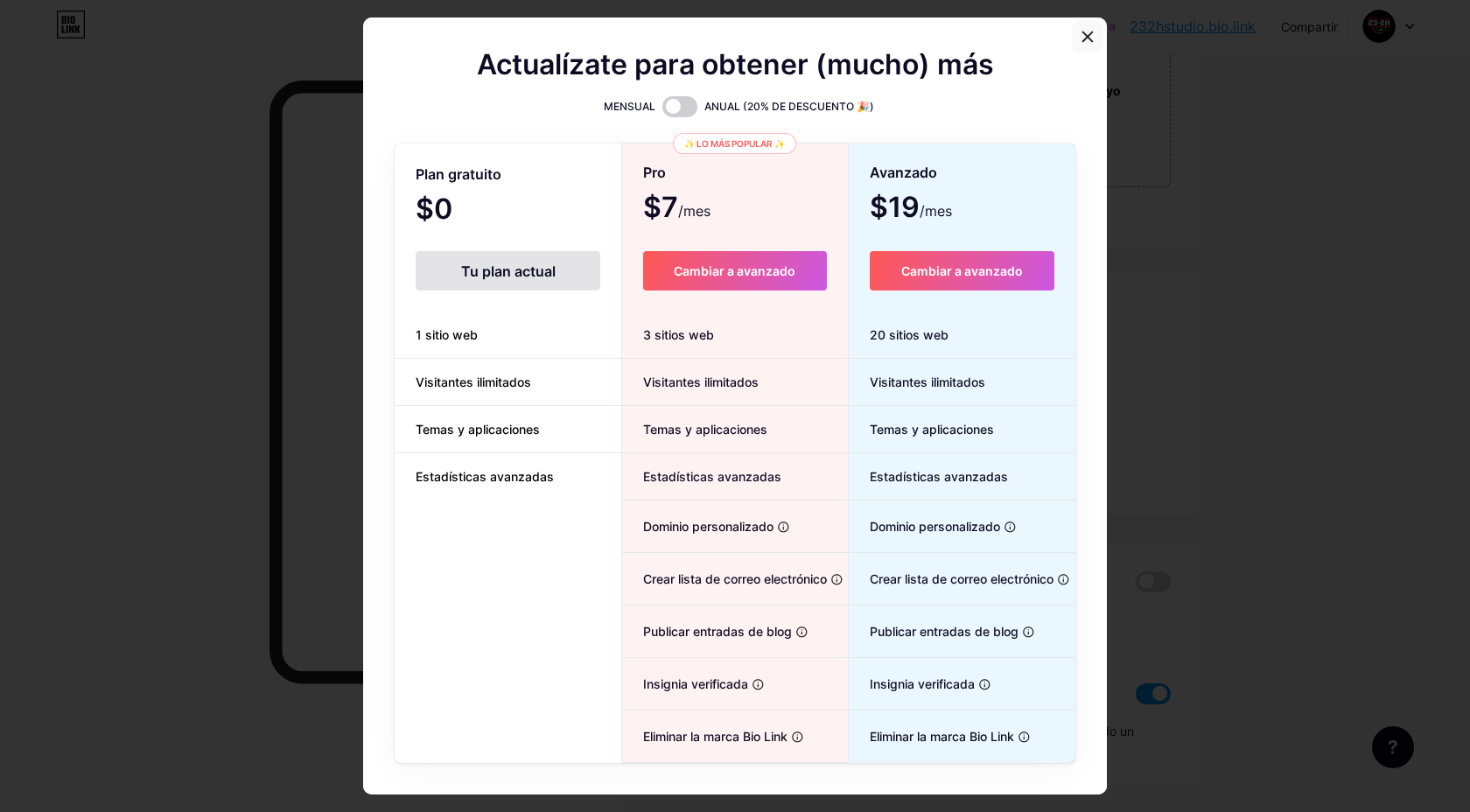 click 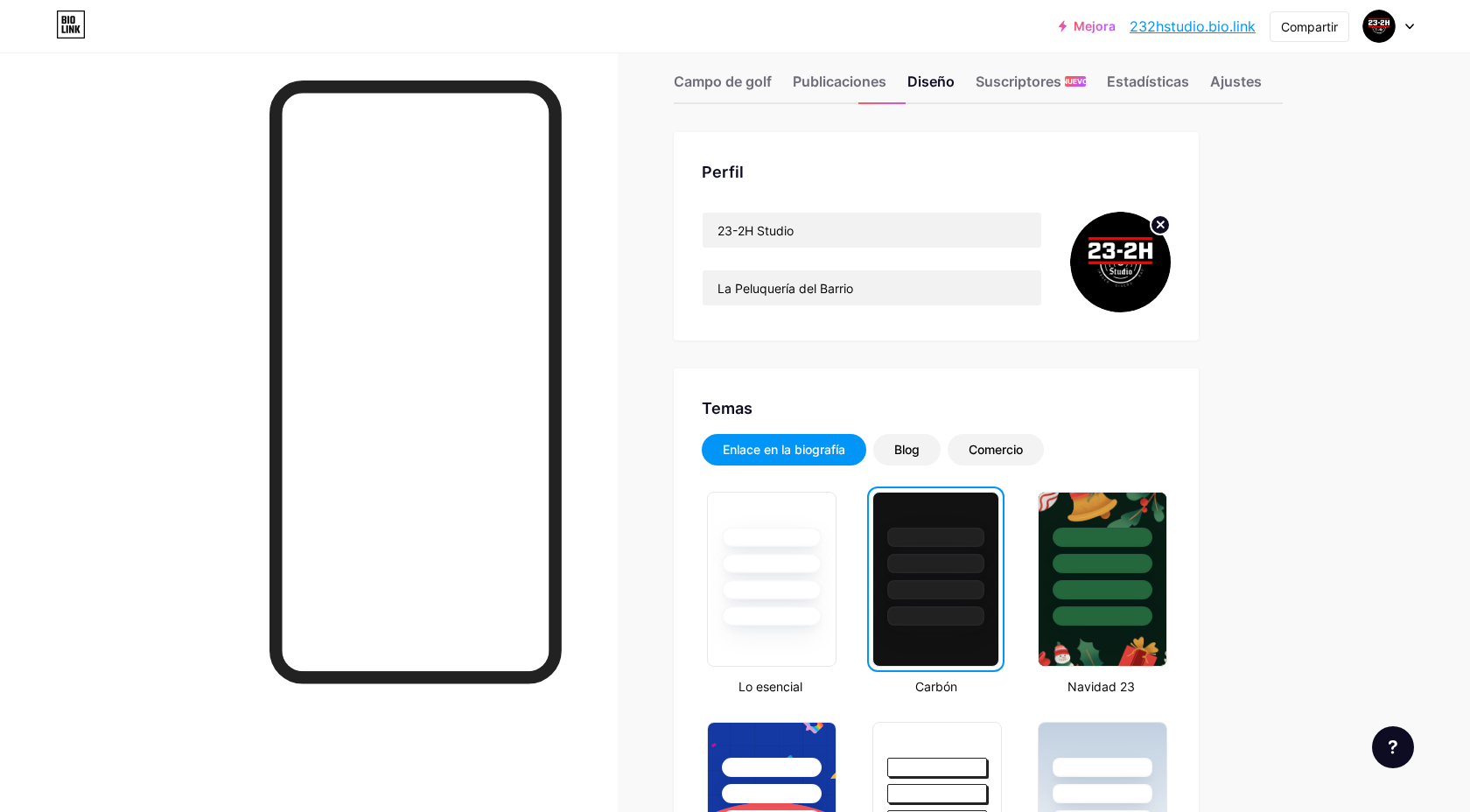 scroll, scrollTop: 0, scrollLeft: 0, axis: both 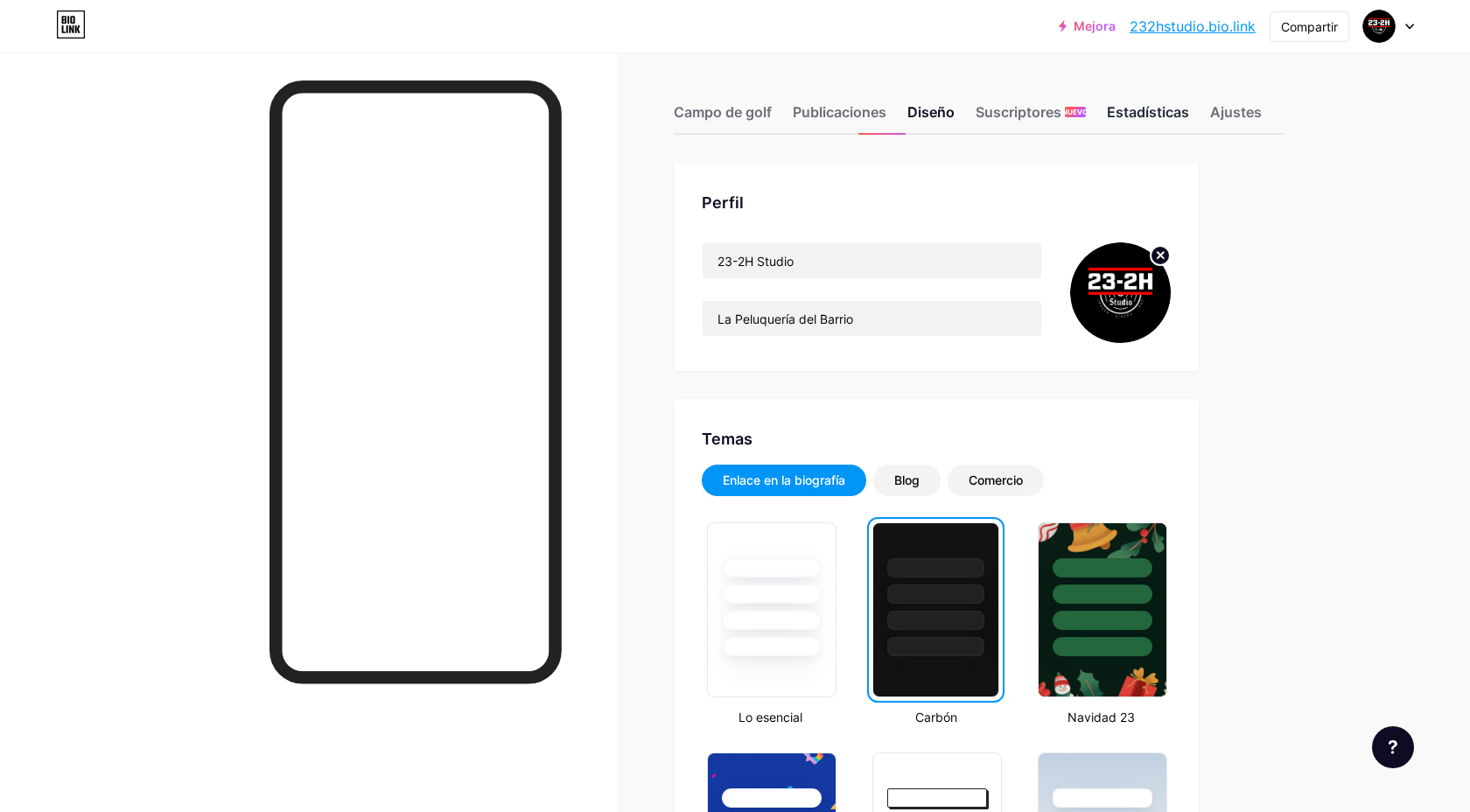 click on "Estadísticas" at bounding box center [1148, 112] 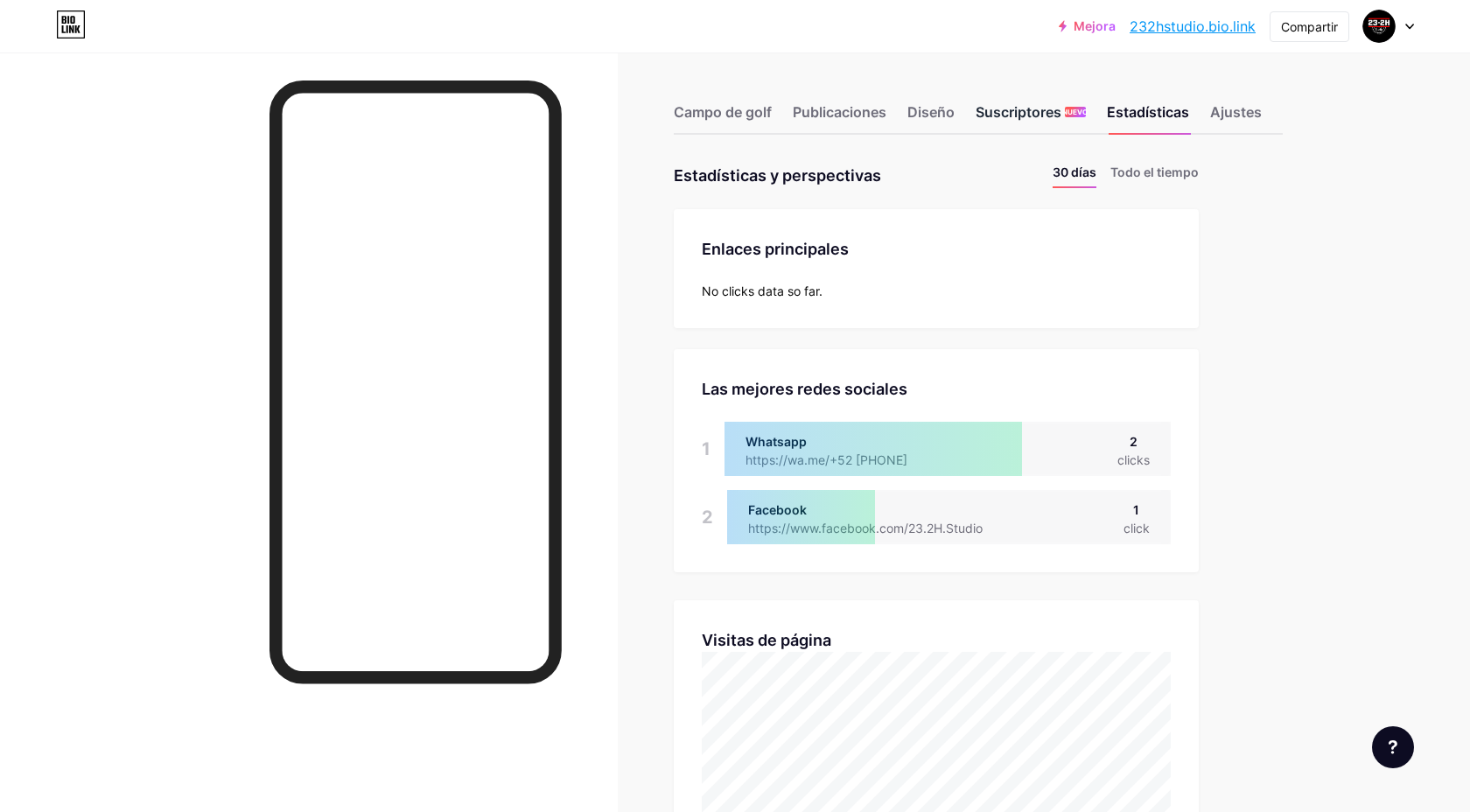 scroll, scrollTop: 874188, scrollLeft: 873530, axis: both 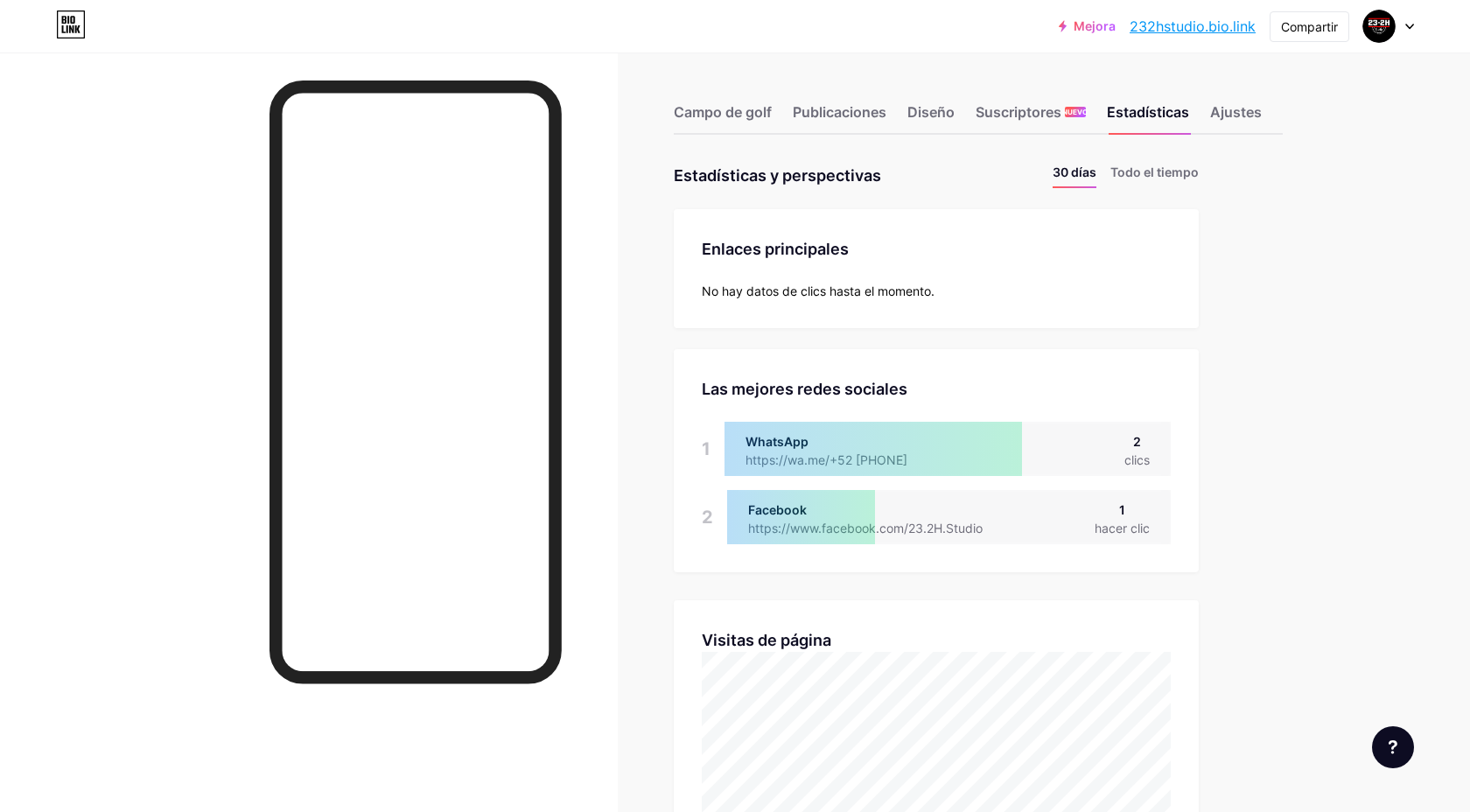 click 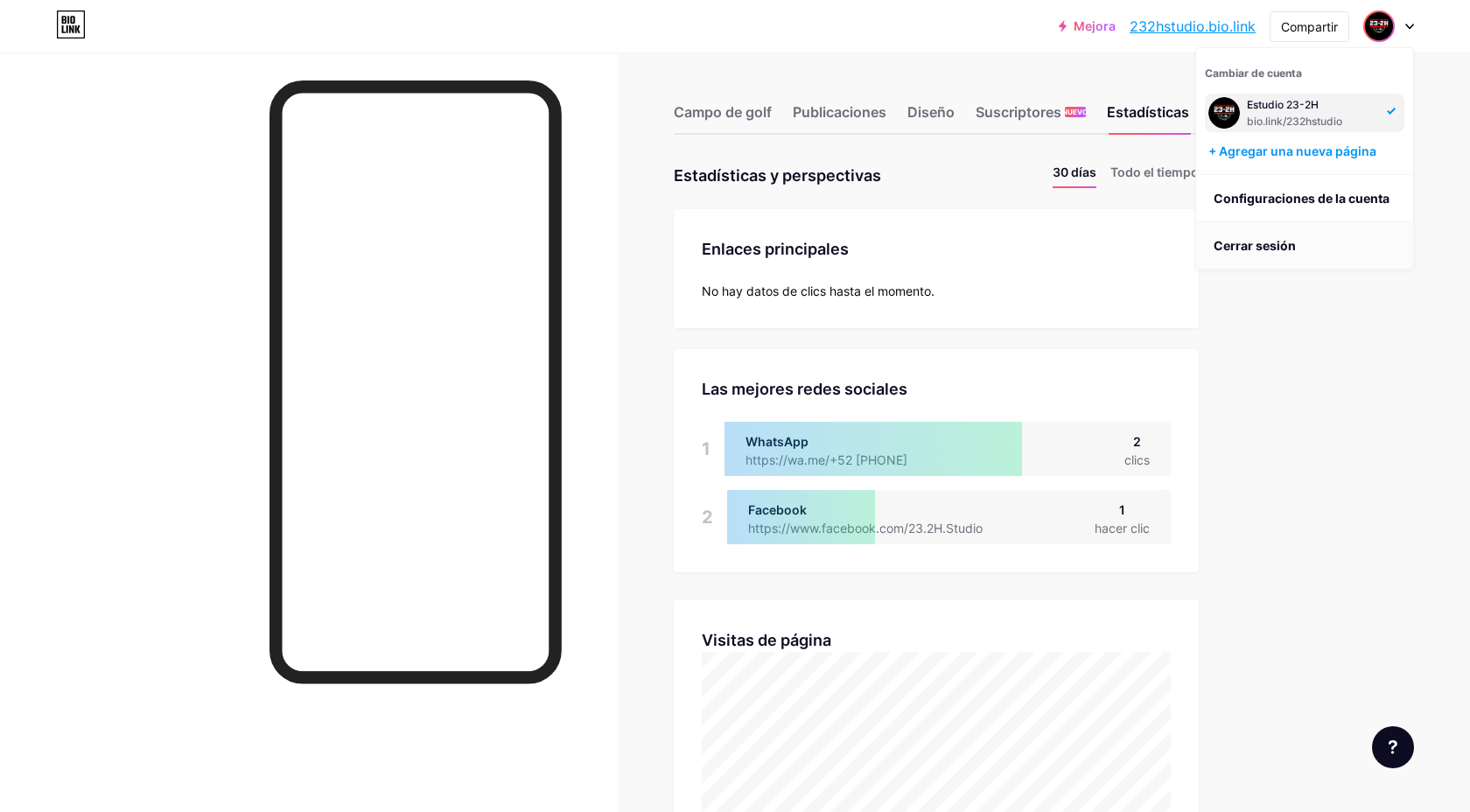 click on "Cerrar sesión" at bounding box center [1255, 245] 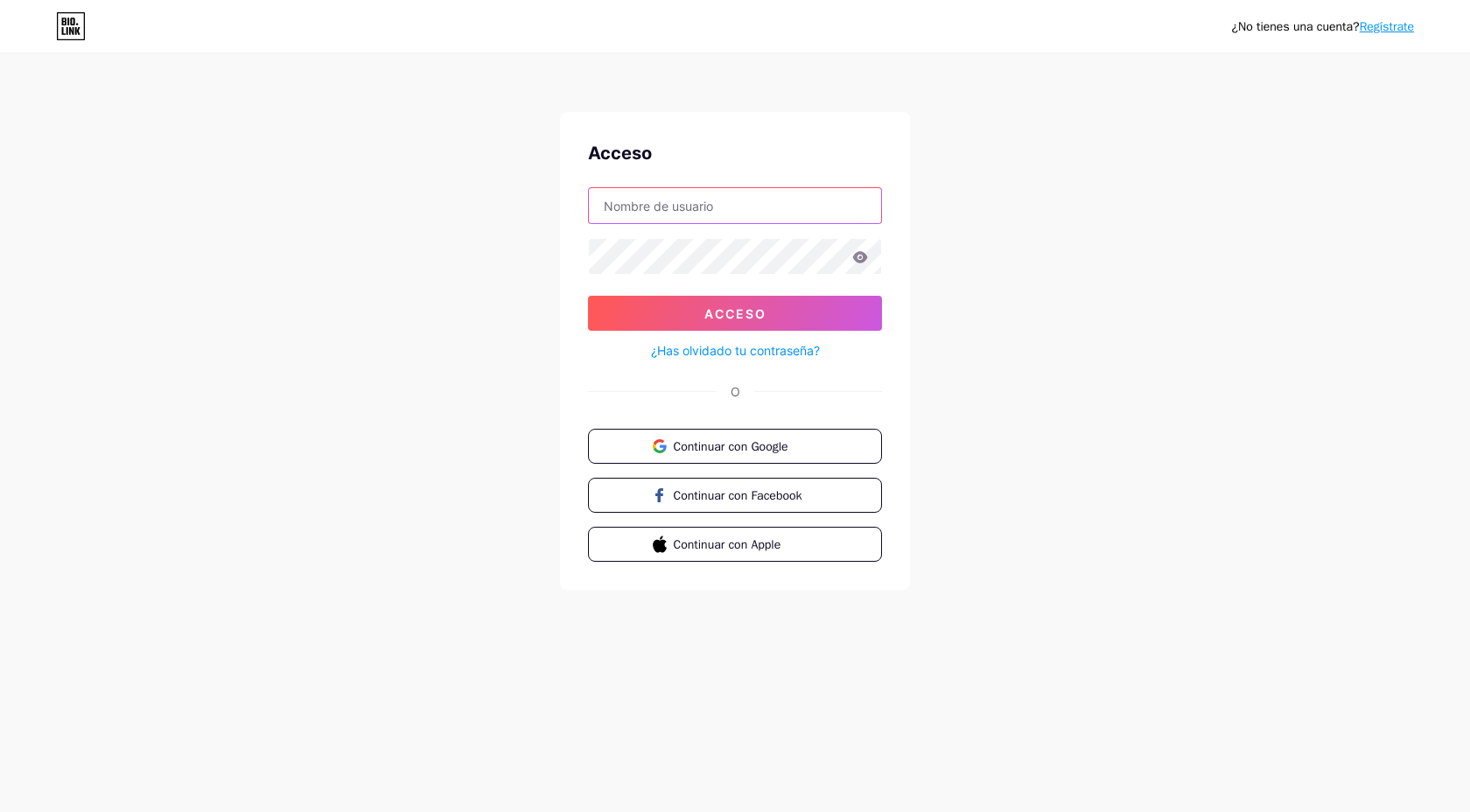 type on "23-2HStudio@[example.com]" 